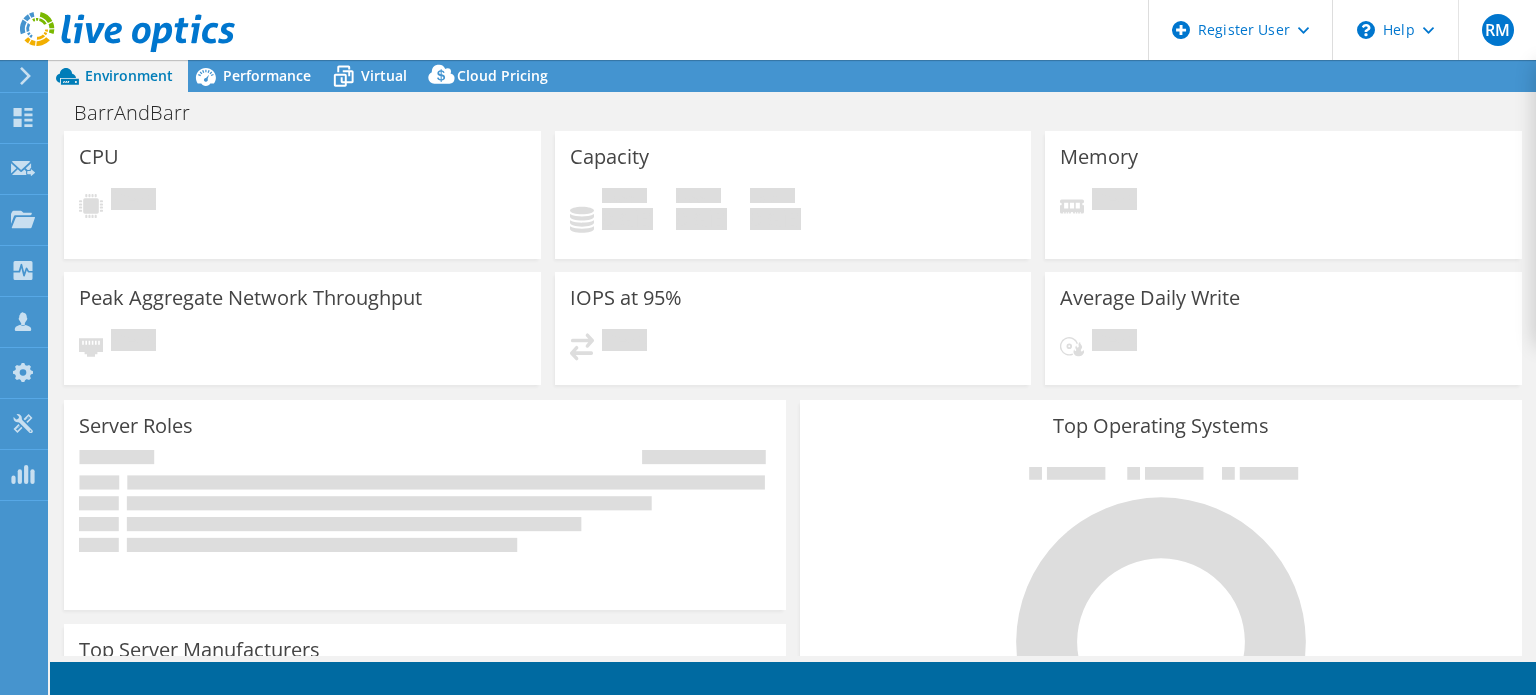 scroll, scrollTop: 0, scrollLeft: 0, axis: both 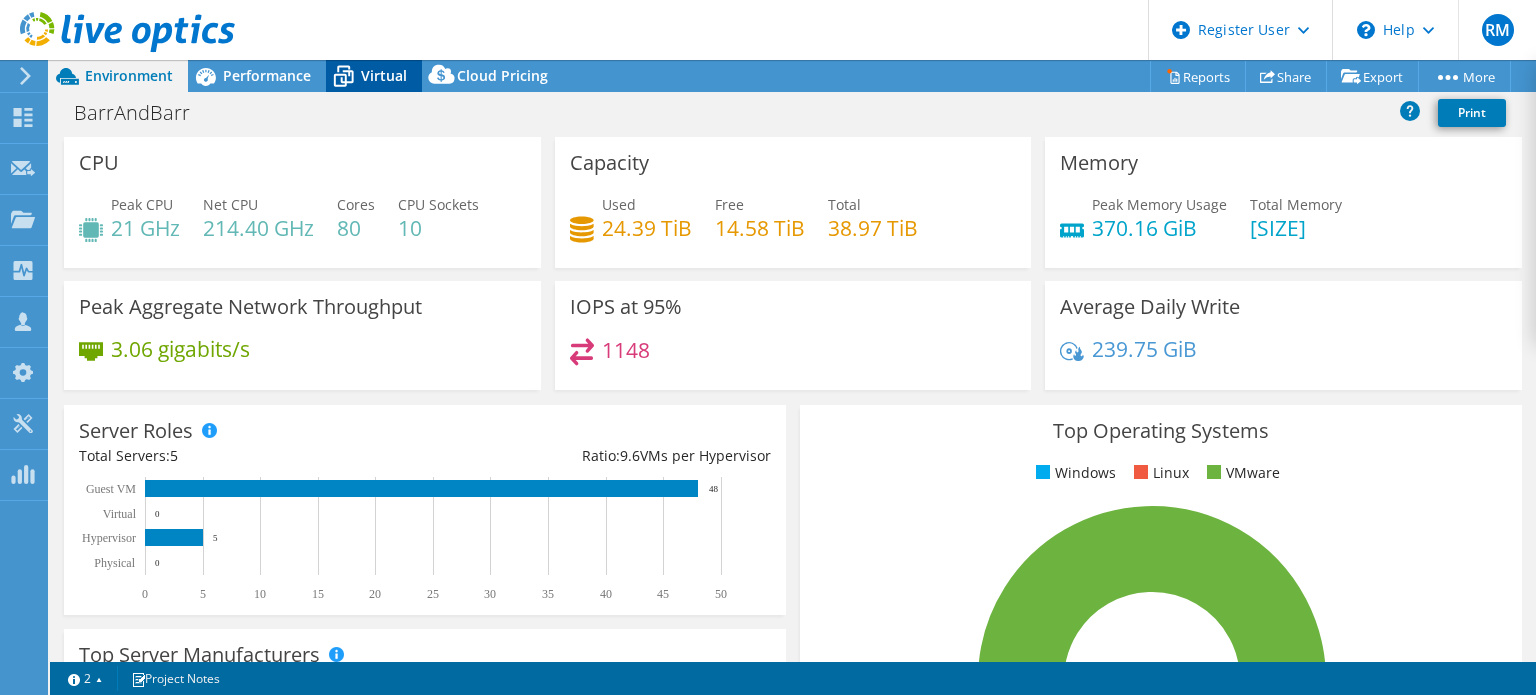 click on "Virtual" at bounding box center (384, 75) 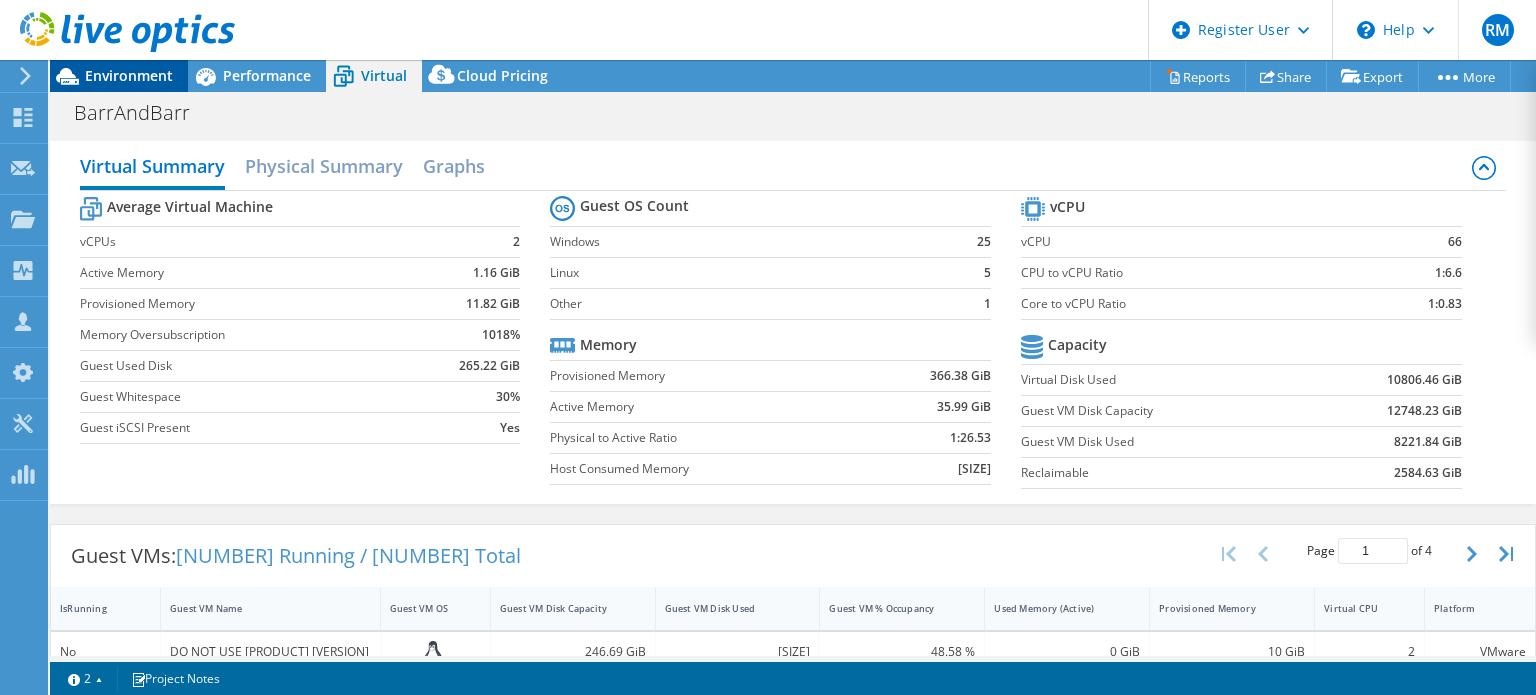click on "Environment" at bounding box center (129, 75) 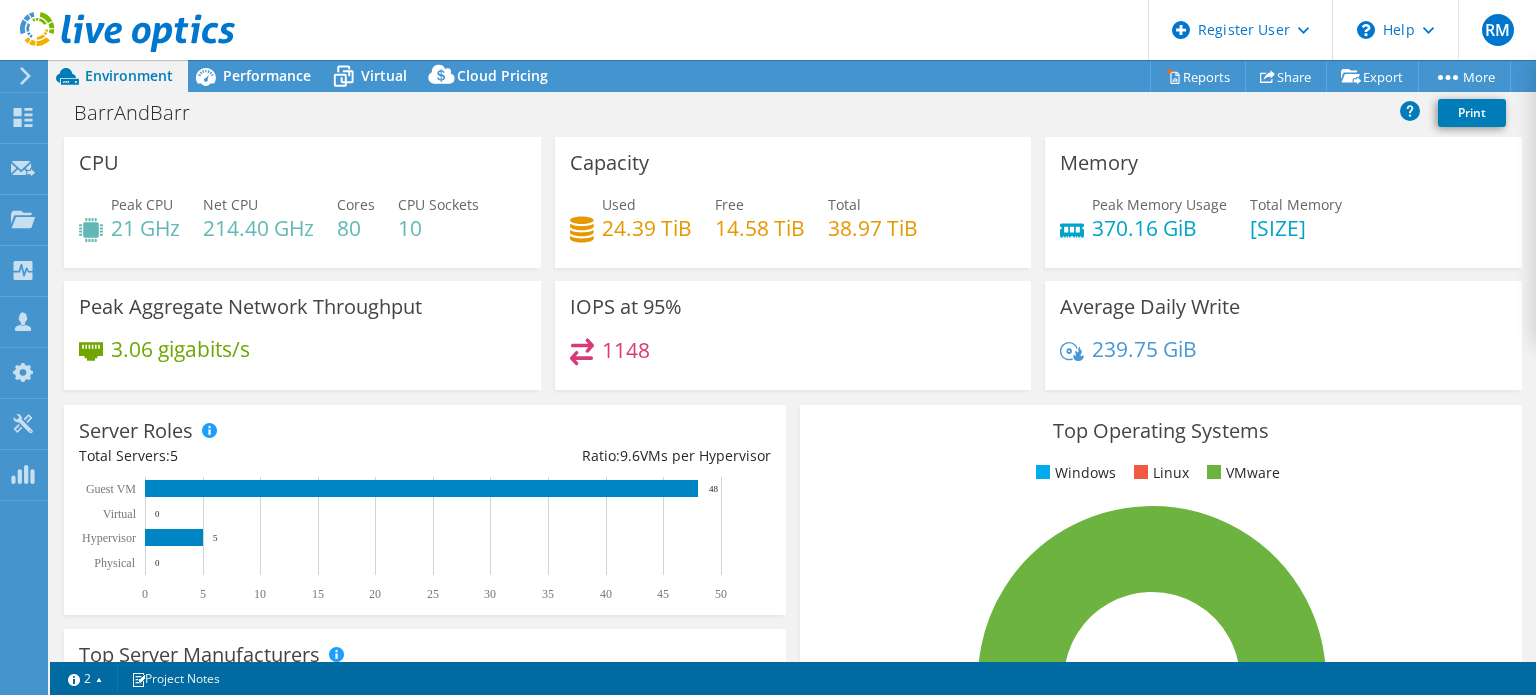 click on "RM
Dell User
Ryann Mannan
Ryann.Mannan@dell.com
Dell
My Profile
Log Out
\n
Help
Explore Helpful Articles
Contact Support" at bounding box center [768, 30] 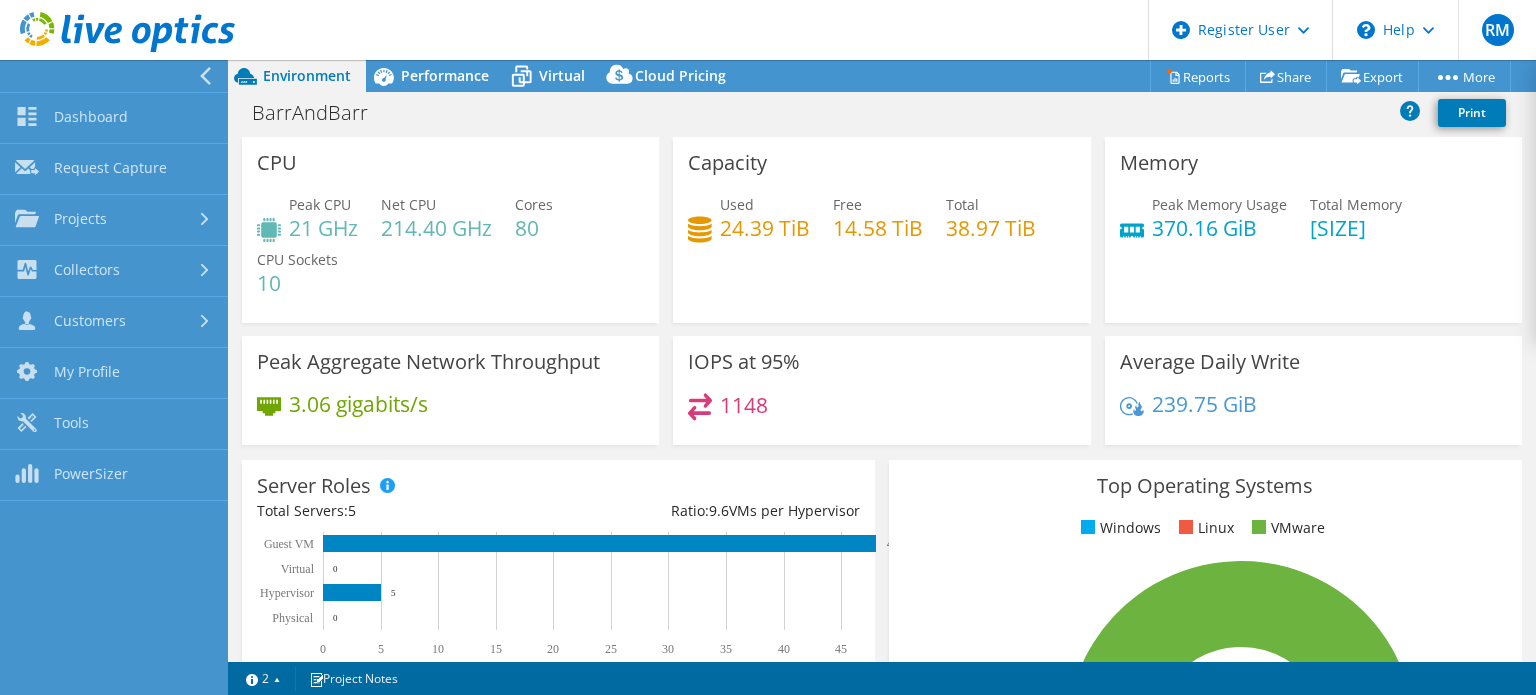click at bounding box center (117, 33) 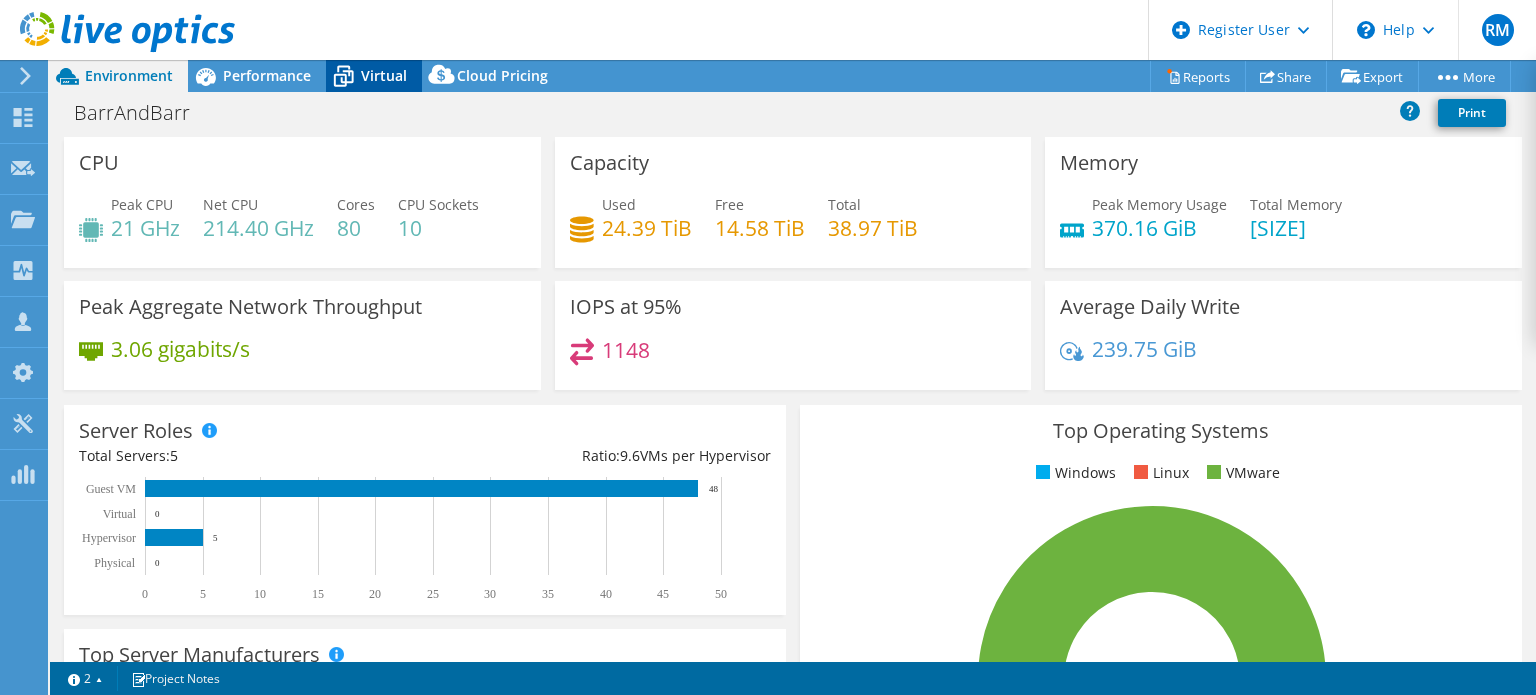 click on "Virtual" at bounding box center [384, 75] 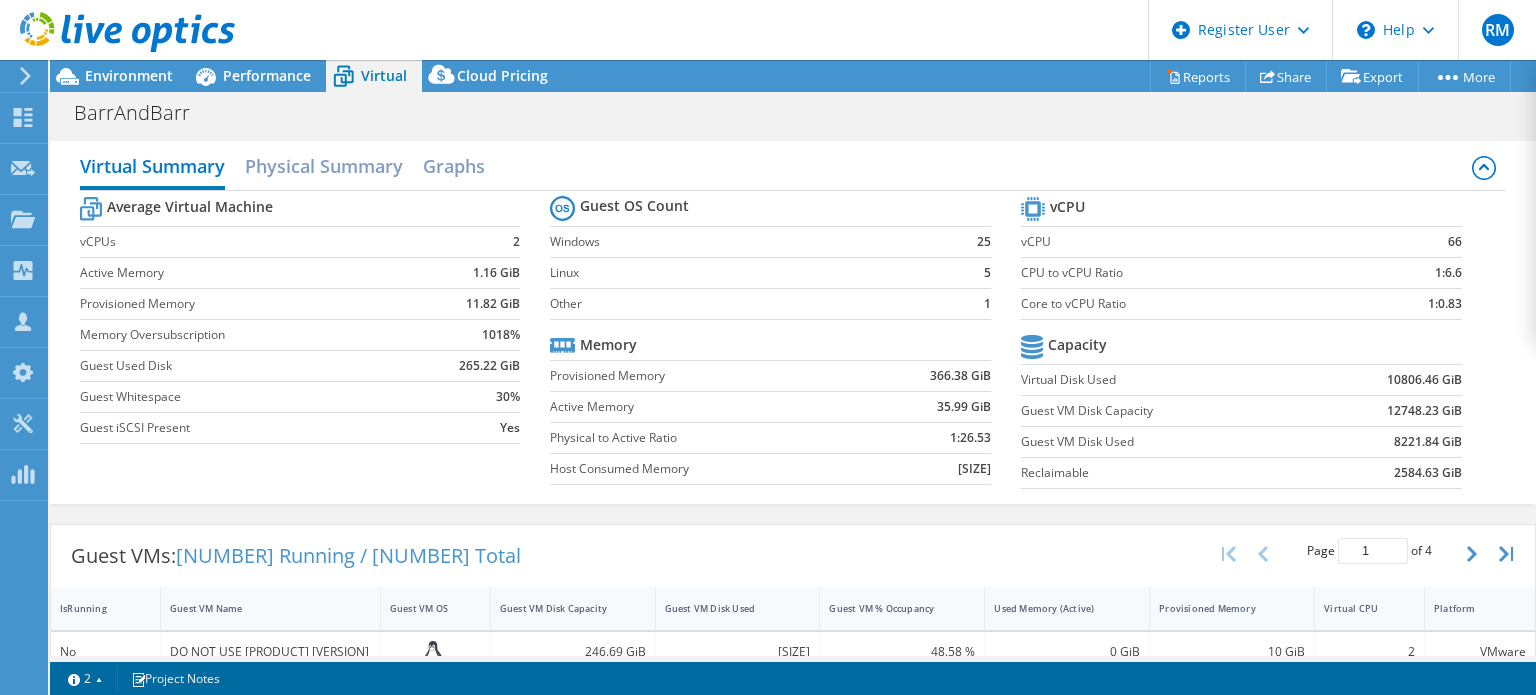 click on "Host Consumed Memory" at bounding box center (706, 469) 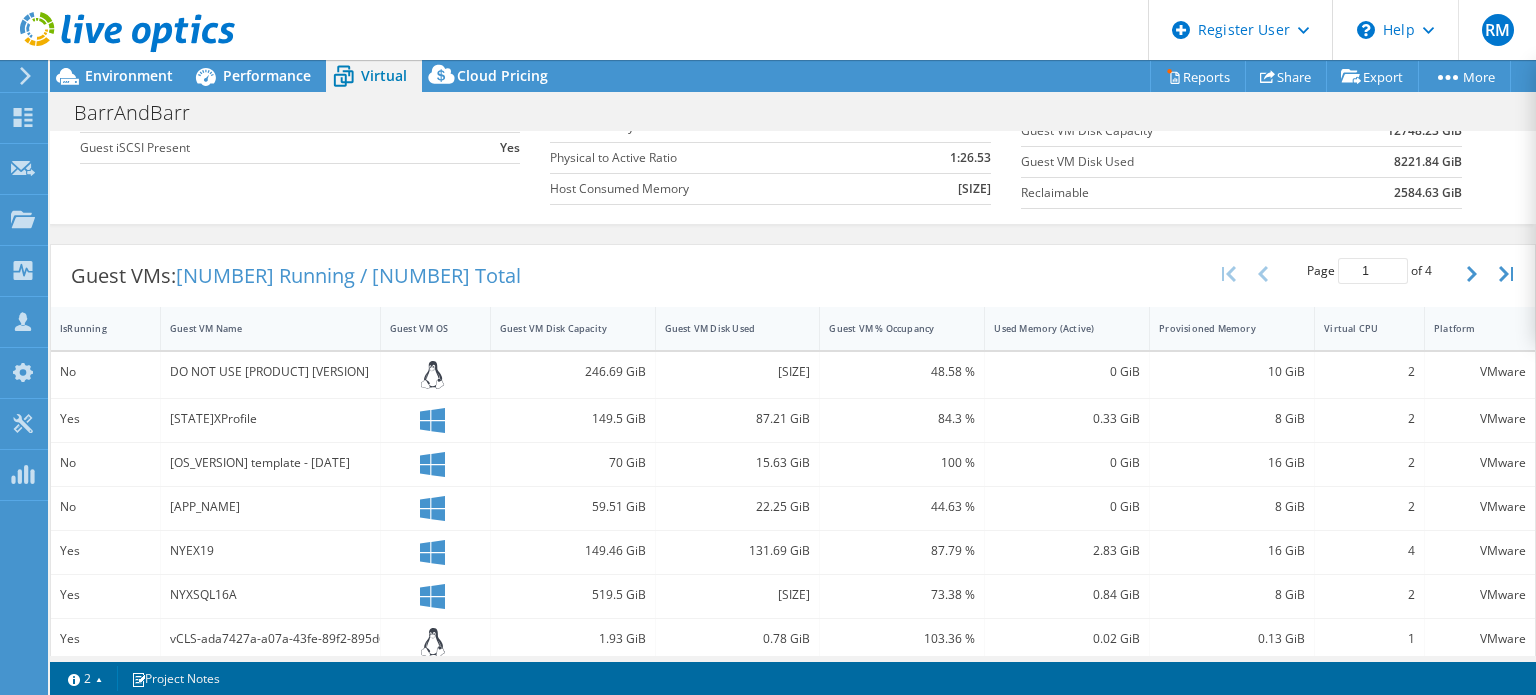 scroll, scrollTop: 284, scrollLeft: 0, axis: vertical 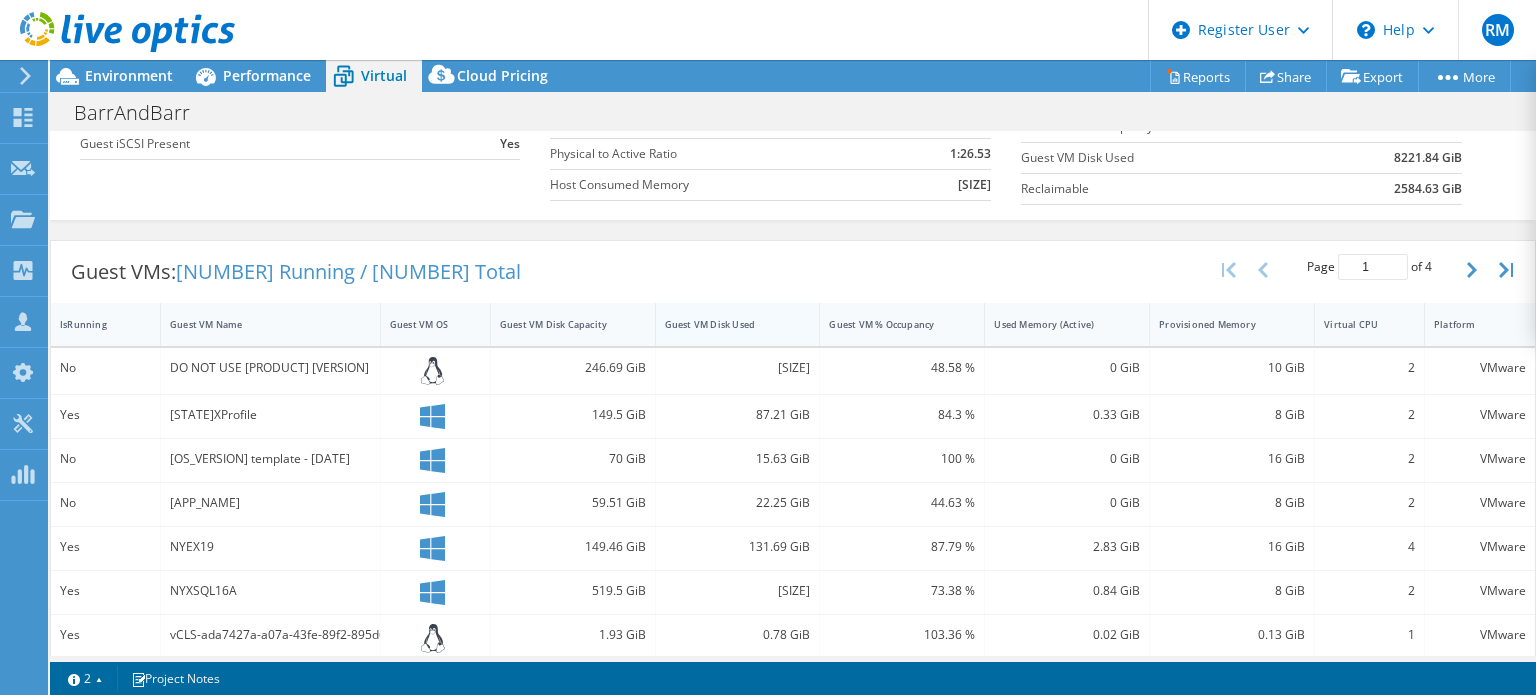 click on "Guest VM Disk Used" at bounding box center [726, 324] 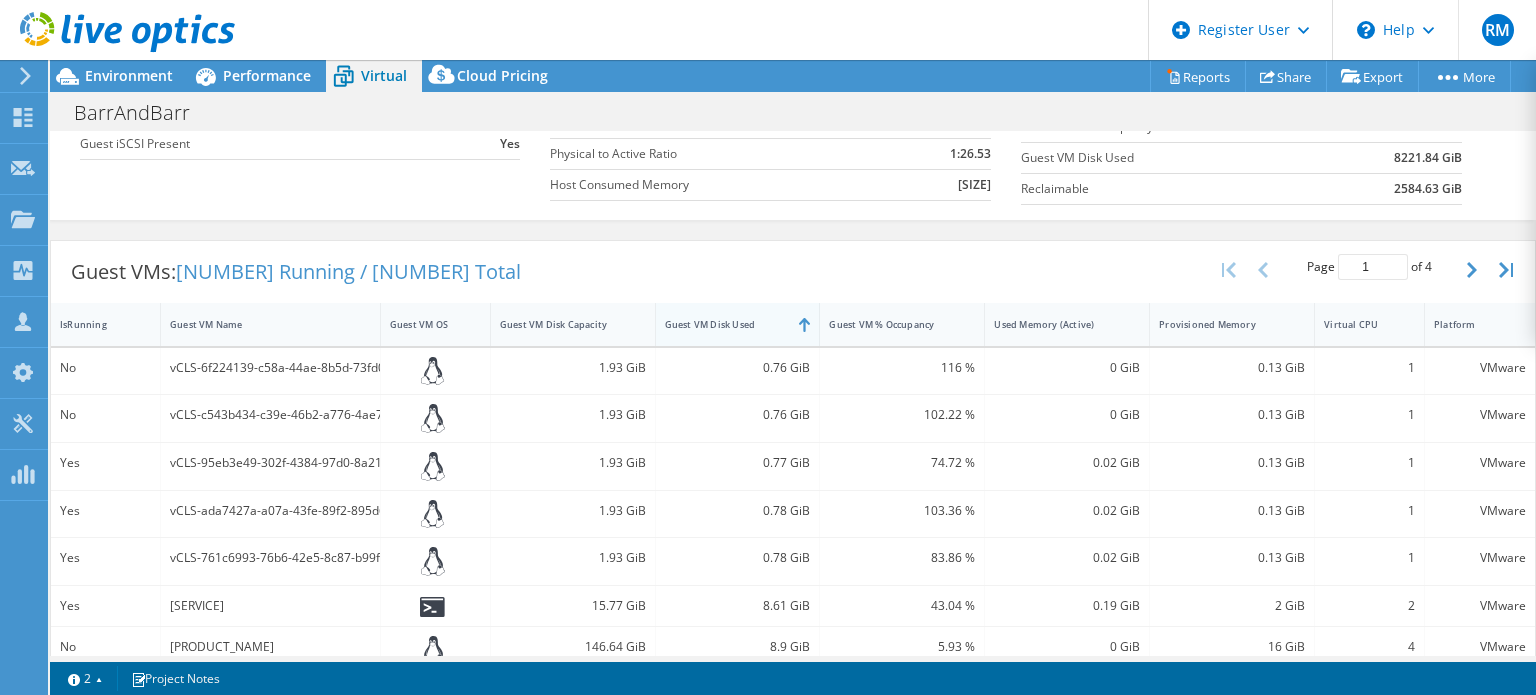 click on "Guest VM Disk Used" at bounding box center (726, 324) 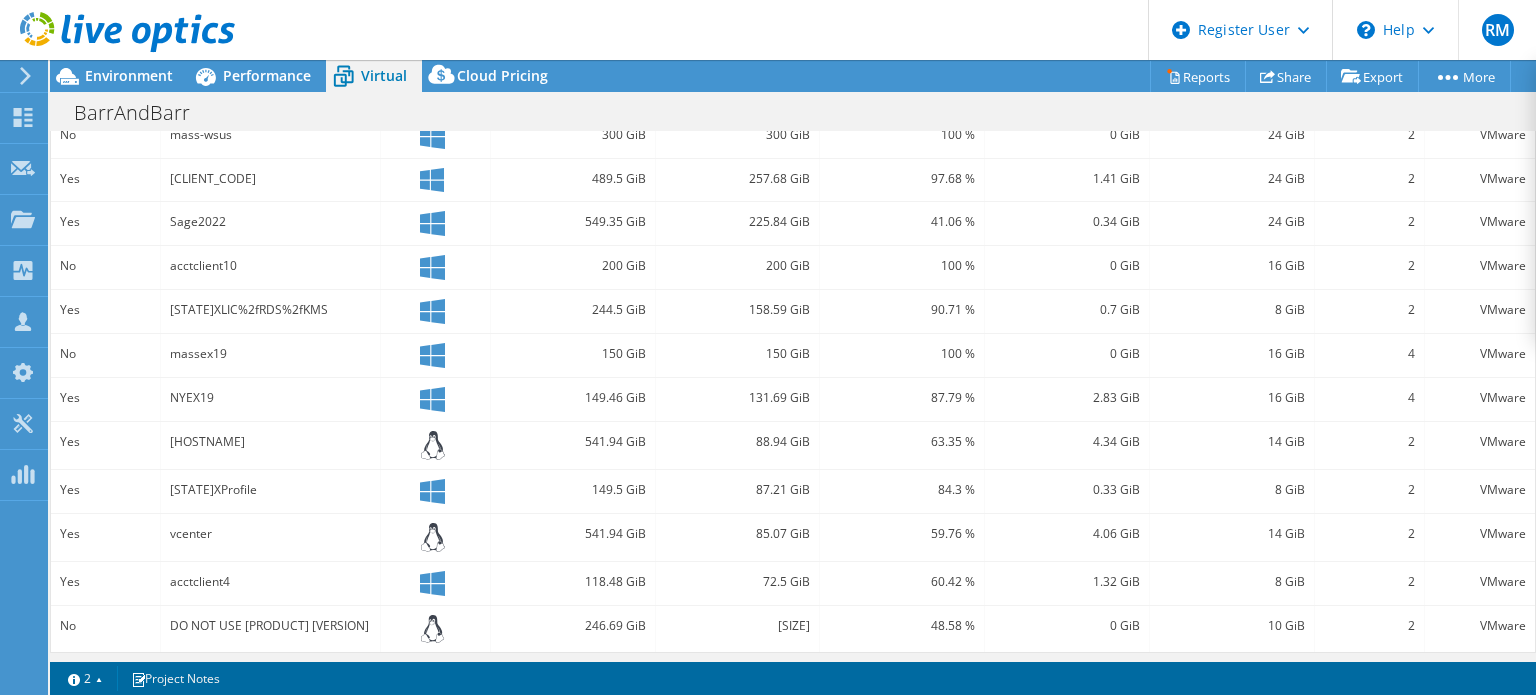 scroll, scrollTop: 376, scrollLeft: 0, axis: vertical 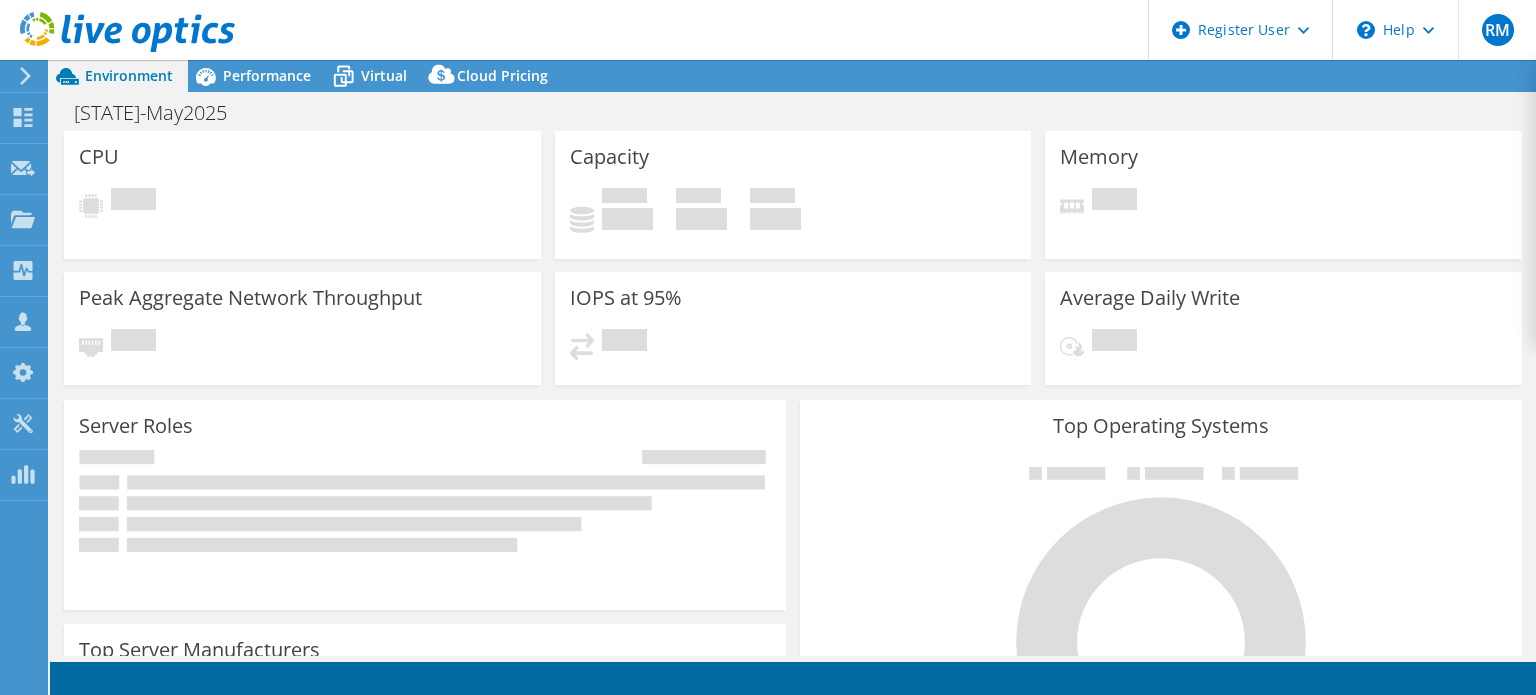 select on "USD" 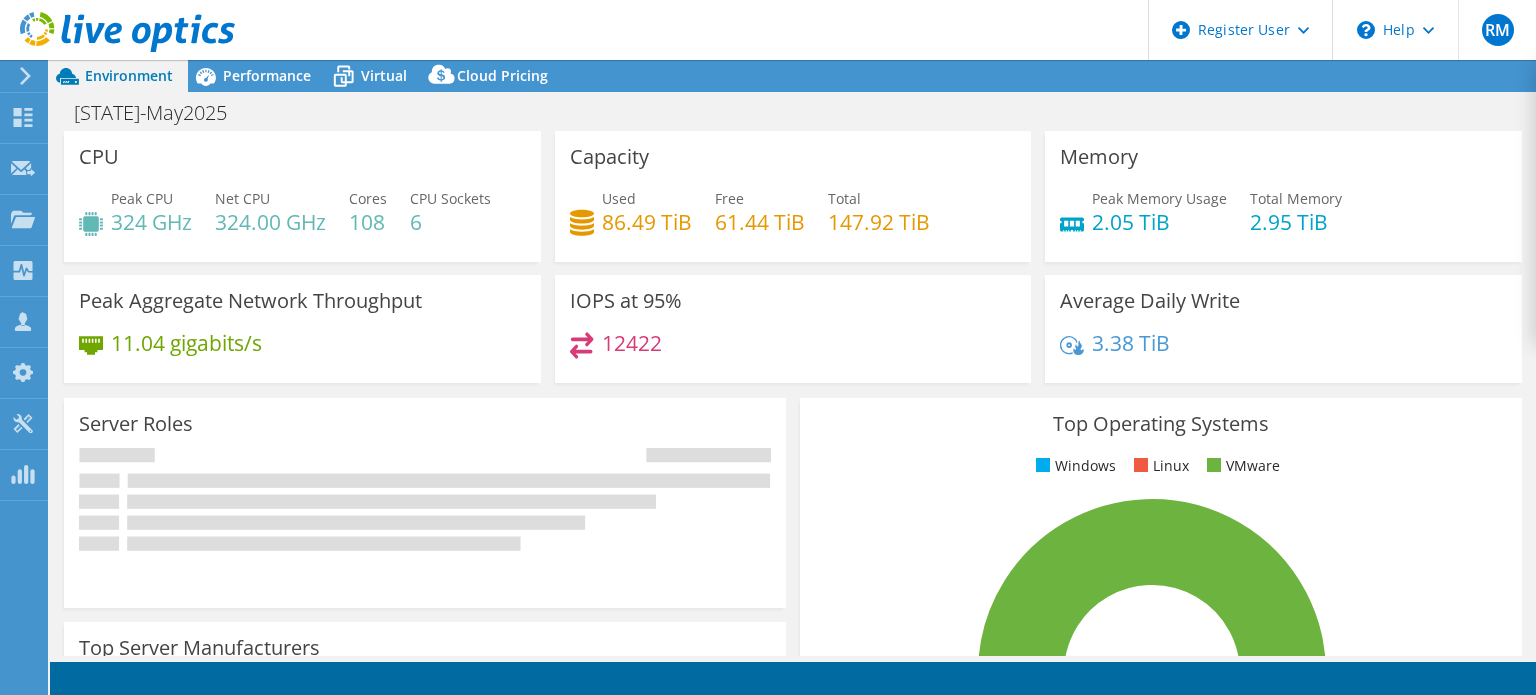 click 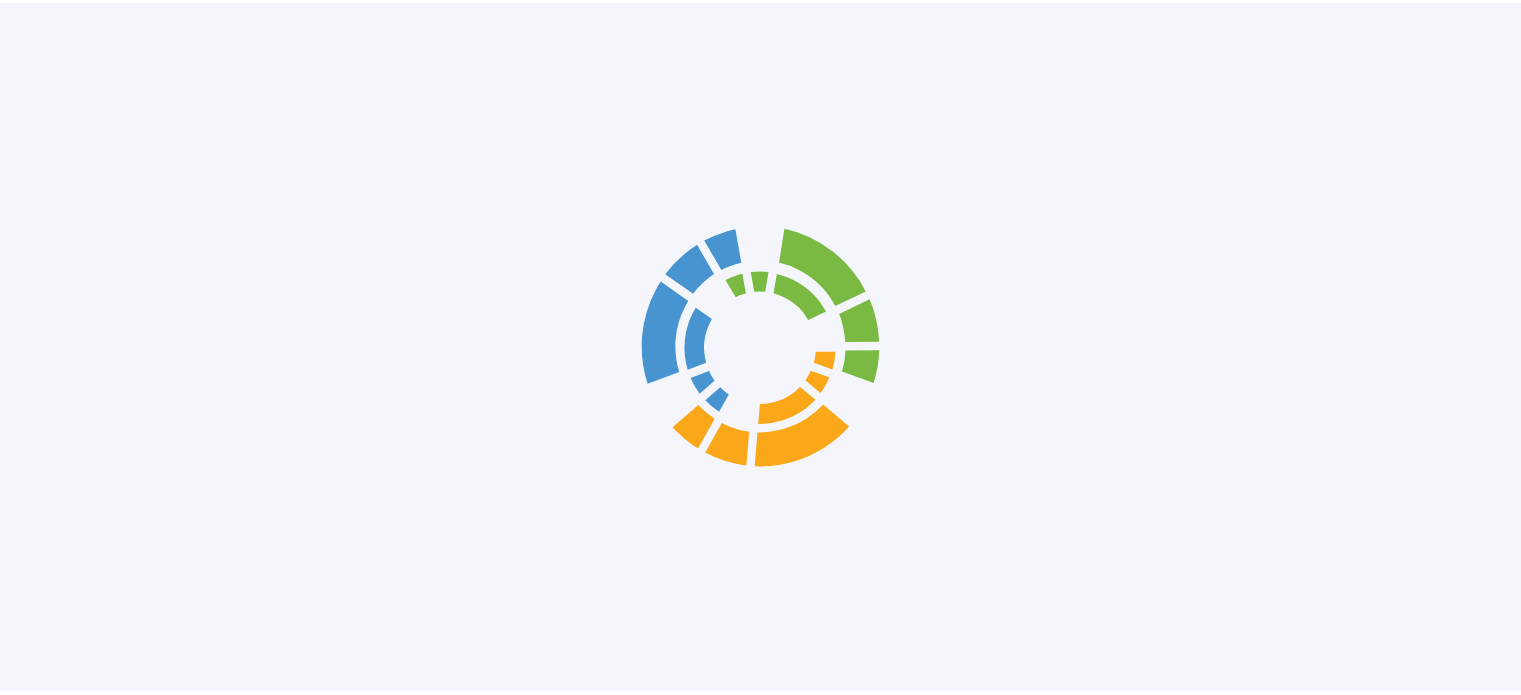 scroll, scrollTop: 0, scrollLeft: 0, axis: both 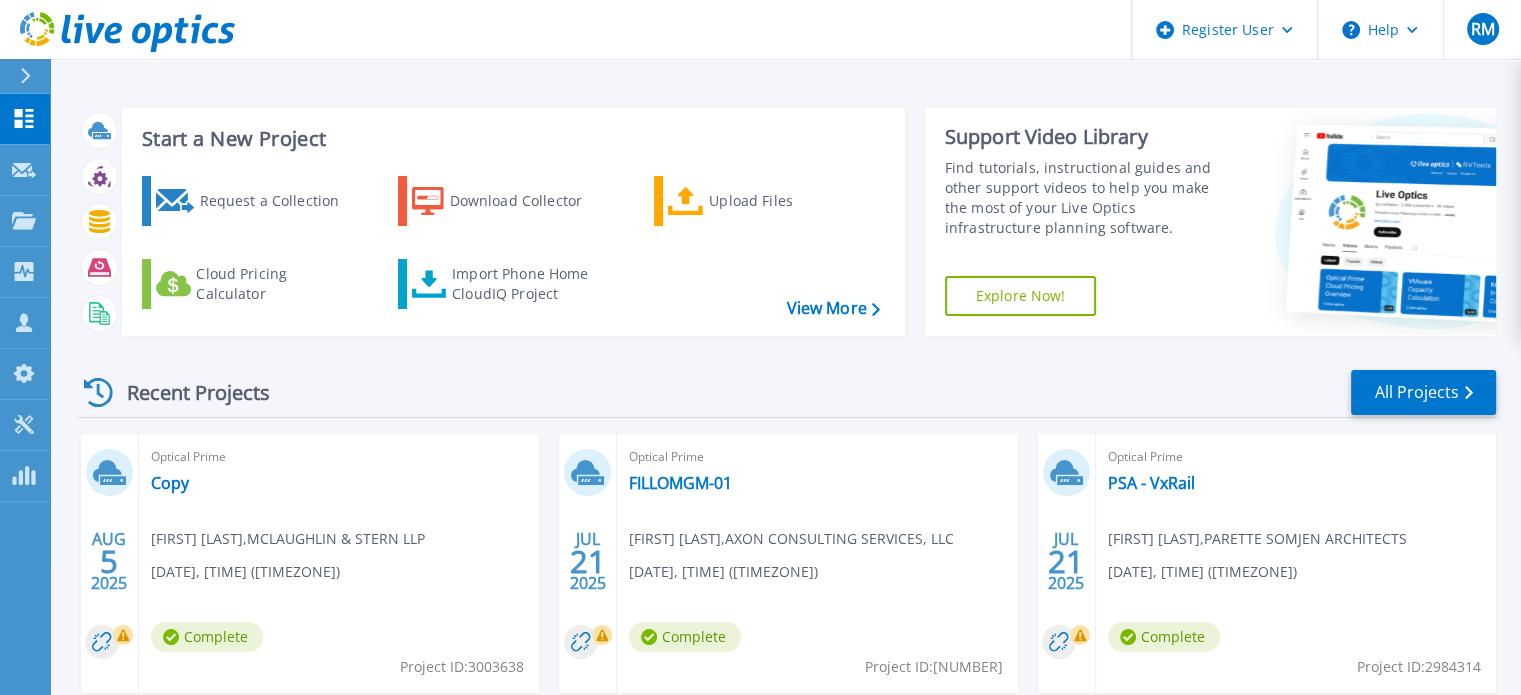 click on "Recent Projects All Projects" at bounding box center (786, 393) 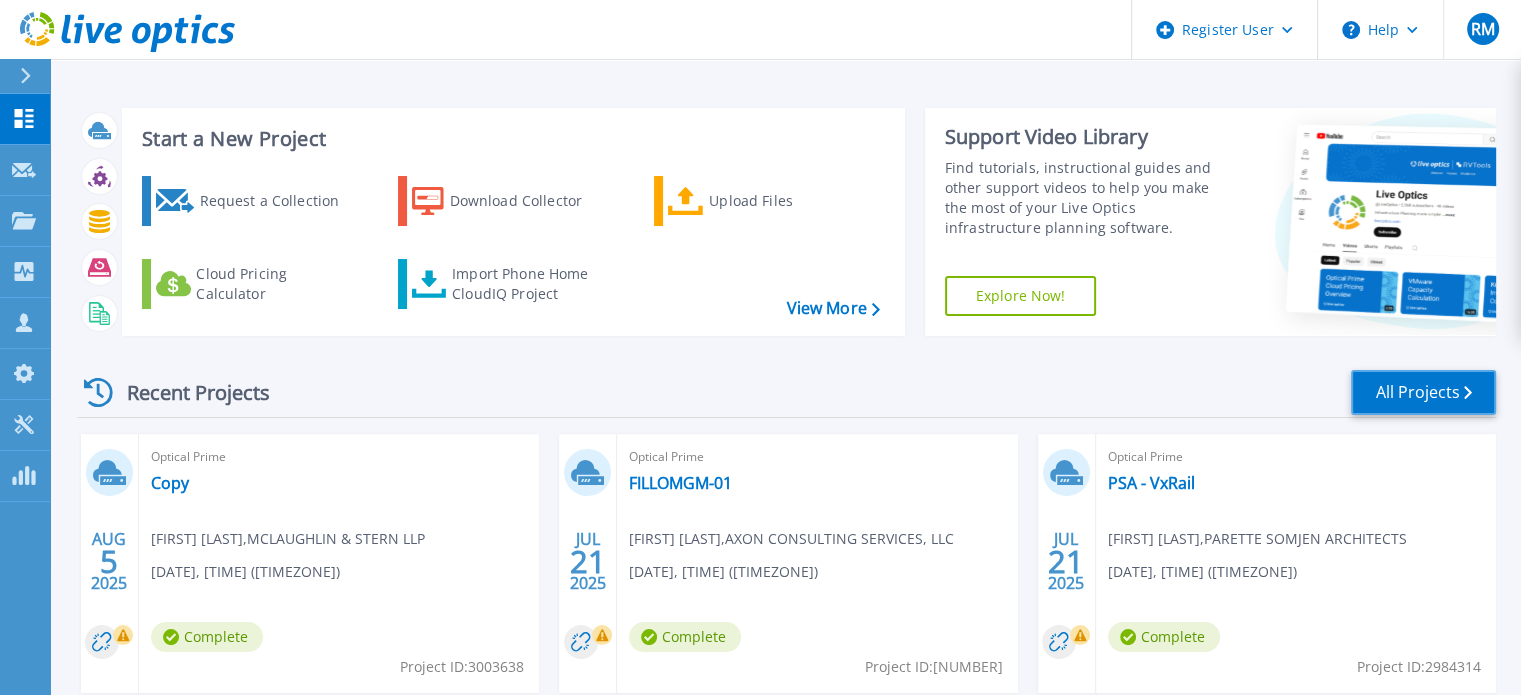 click on "All Projects" at bounding box center (1423, 392) 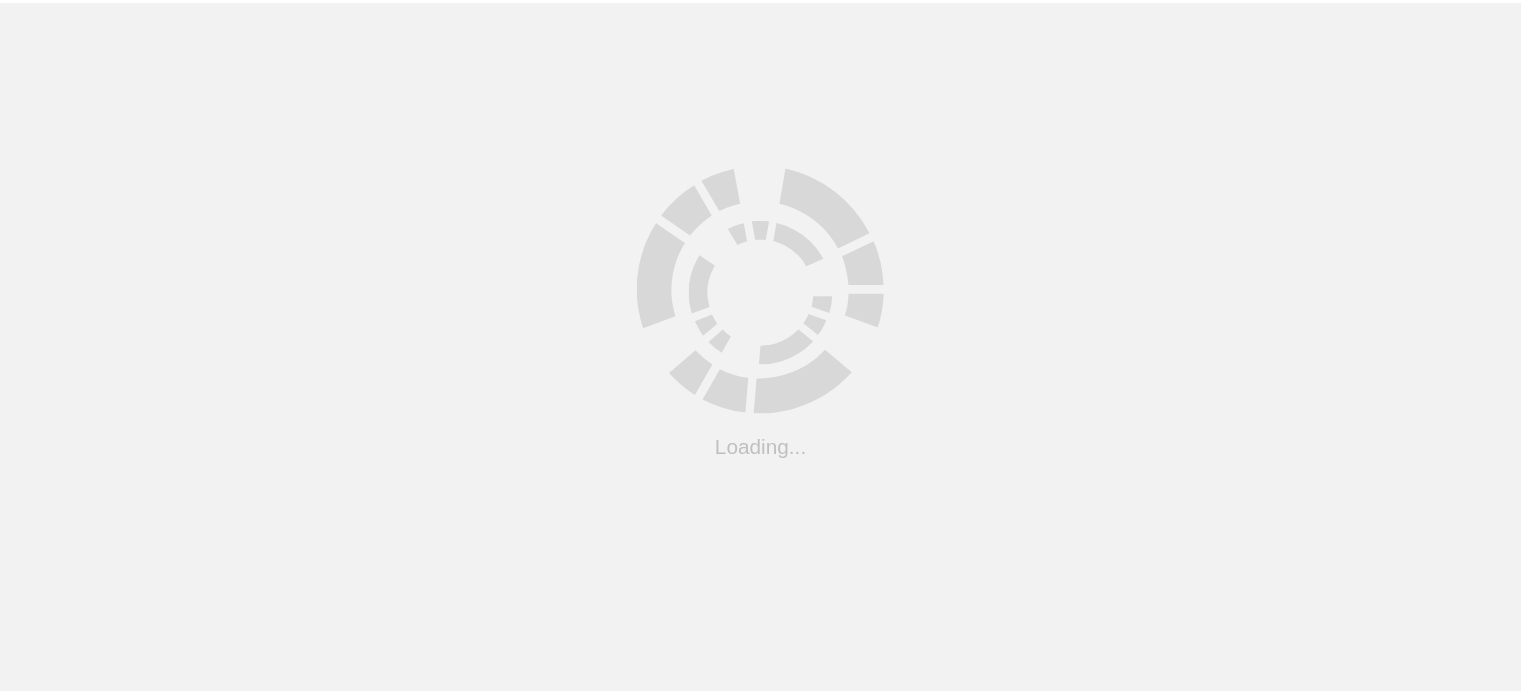 scroll, scrollTop: 0, scrollLeft: 0, axis: both 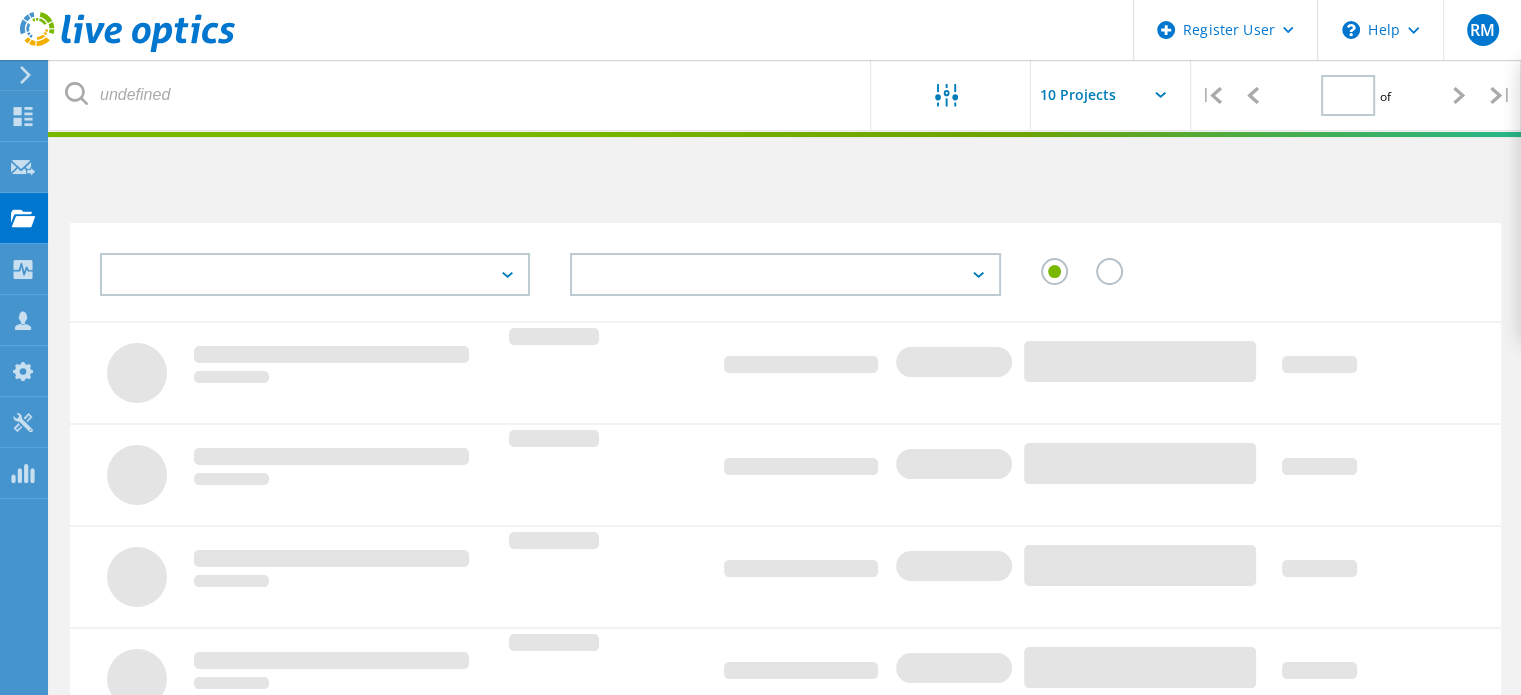type on "1" 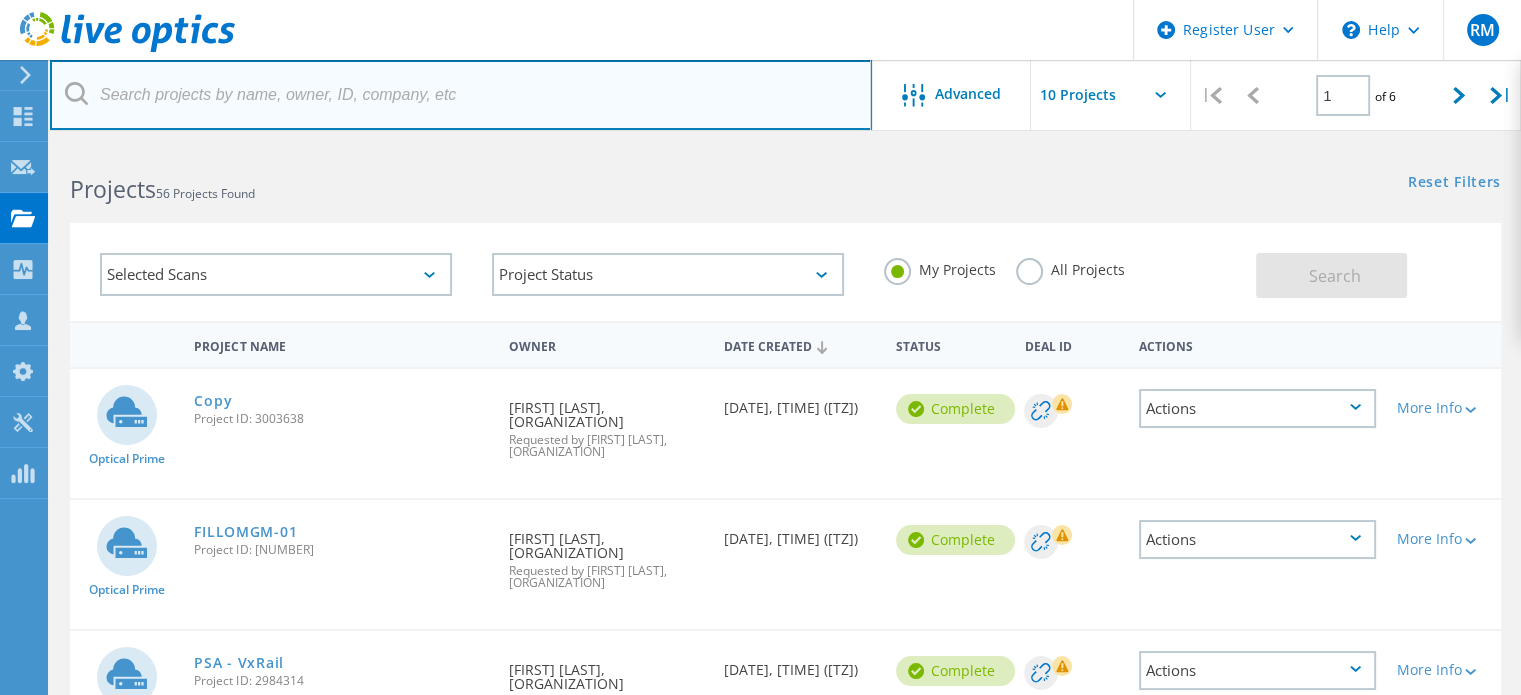 click at bounding box center (461, 95) 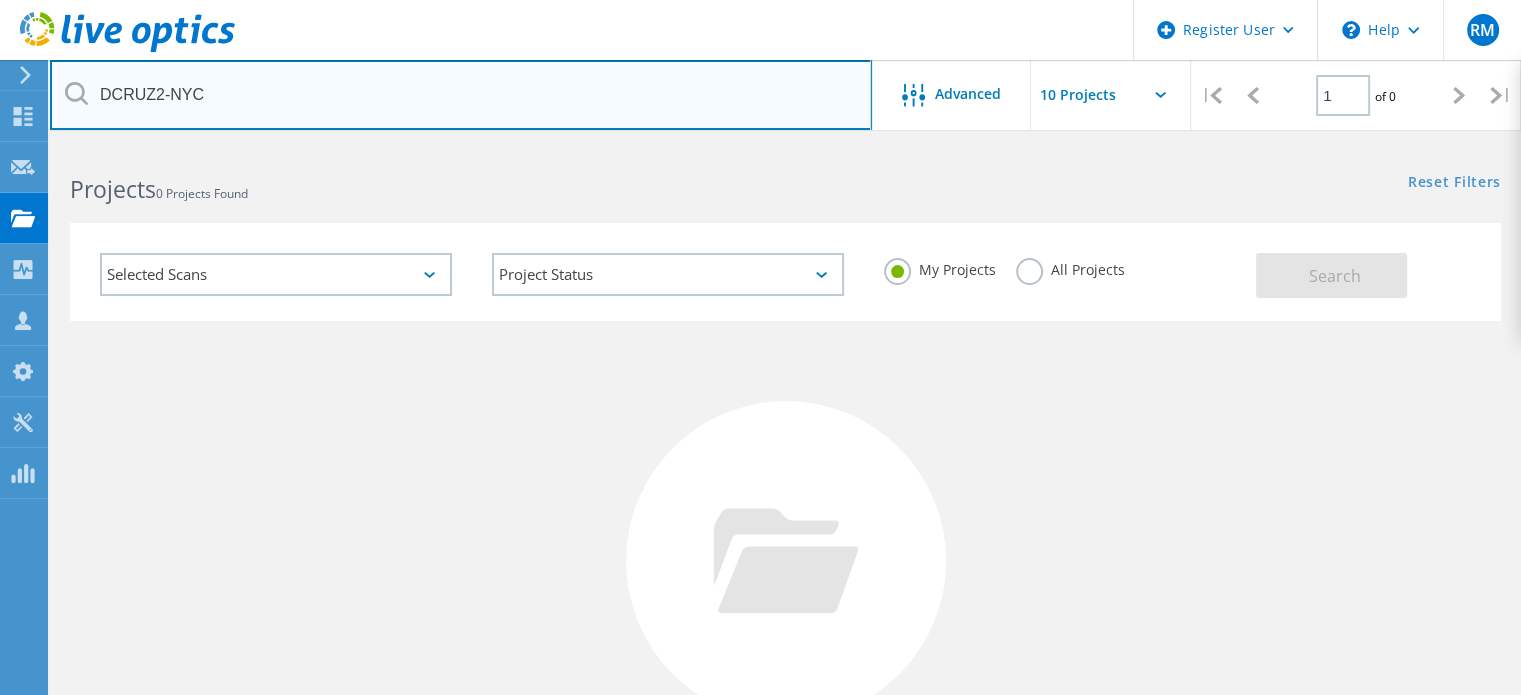 paste on "DCRUZ2-NYC" 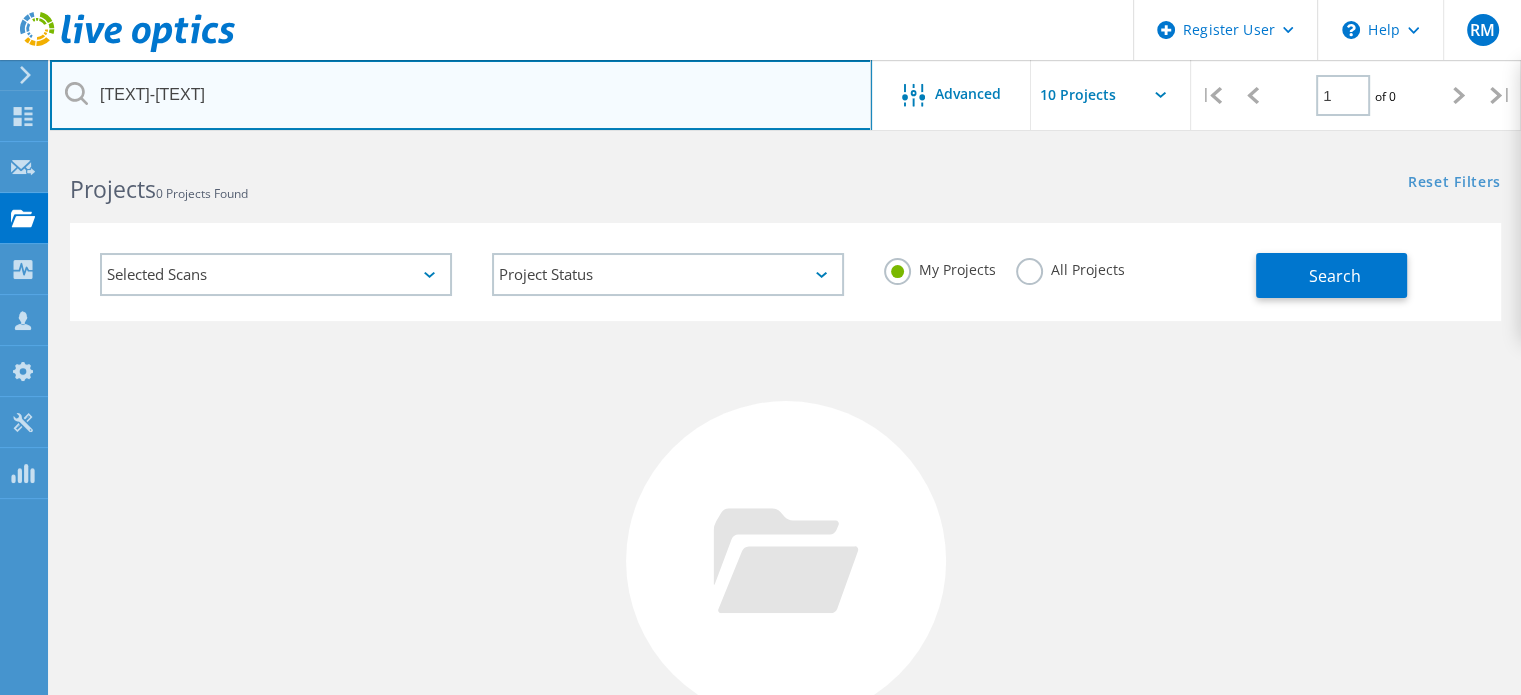 paste 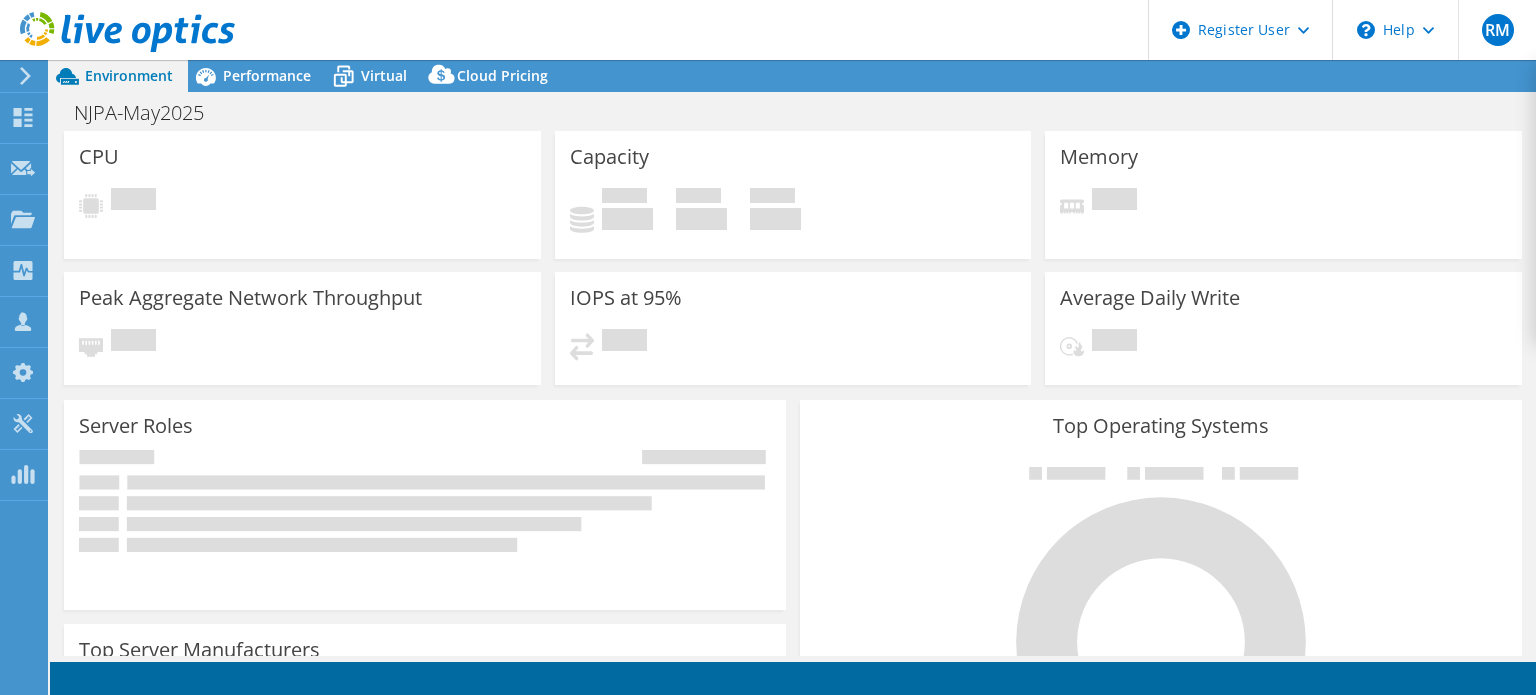 scroll, scrollTop: 0, scrollLeft: 0, axis: both 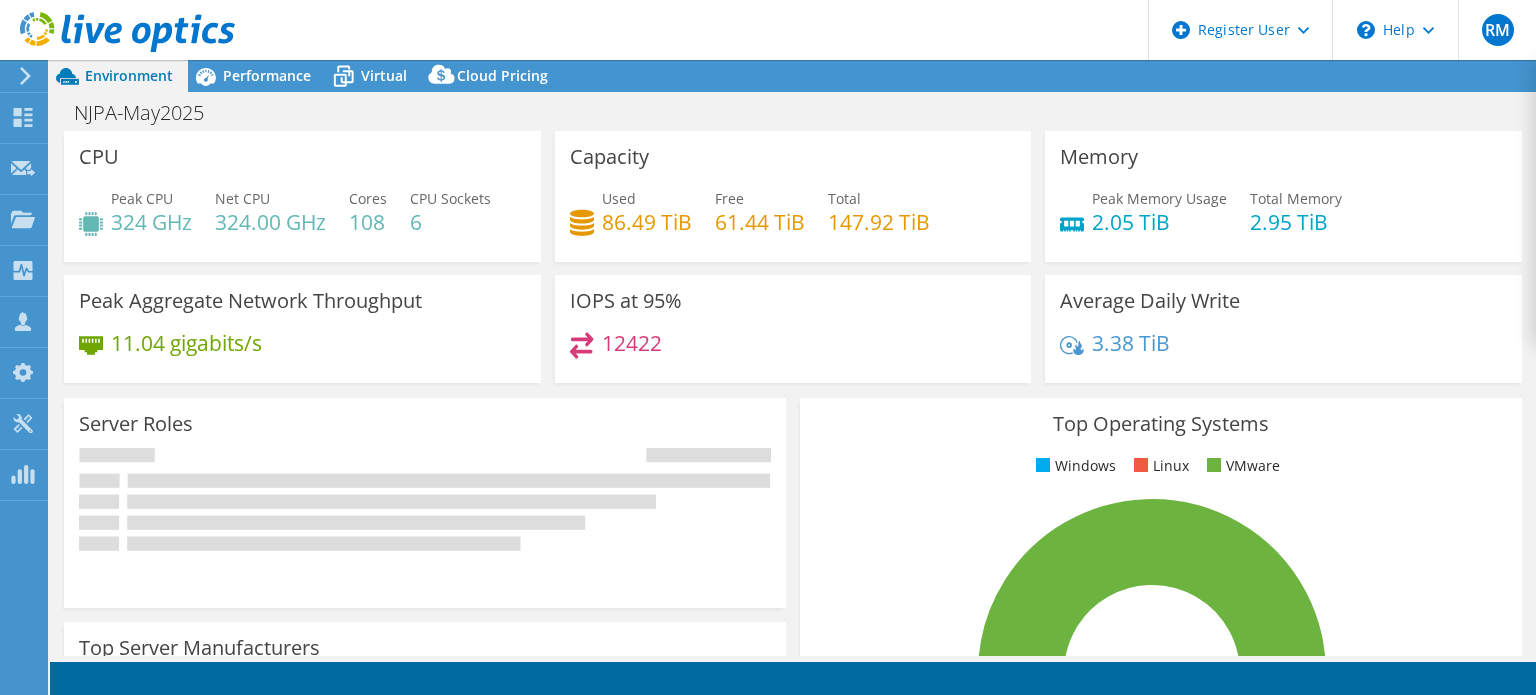 select on "USD" 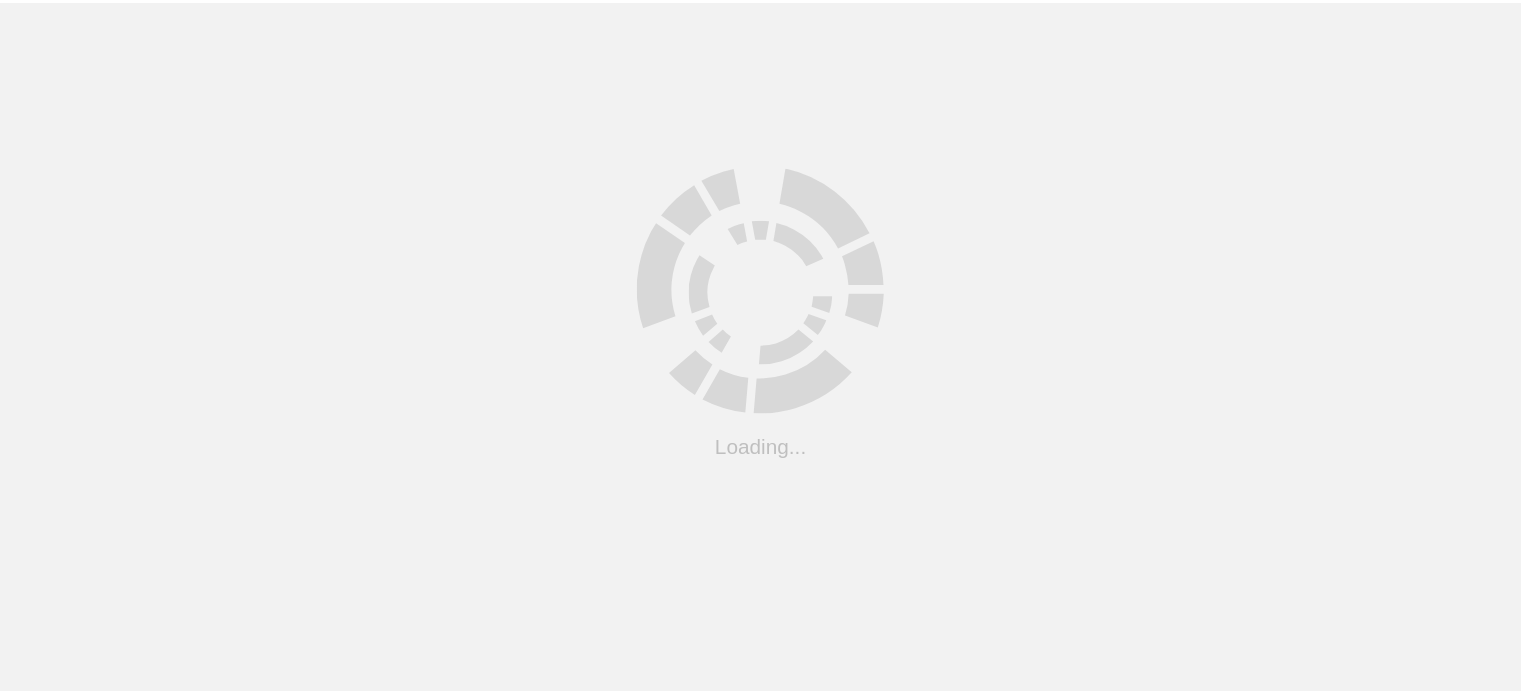 scroll, scrollTop: 0, scrollLeft: 0, axis: both 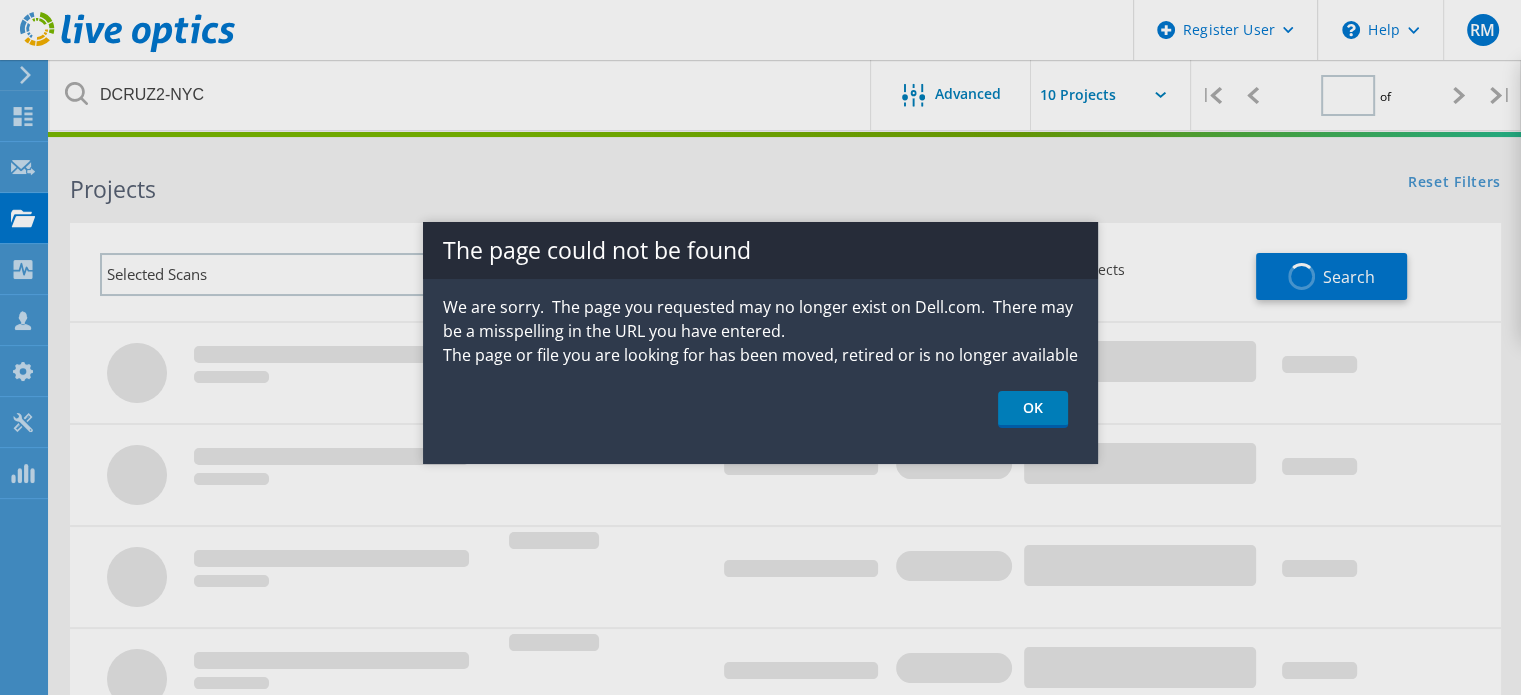 type on "1" 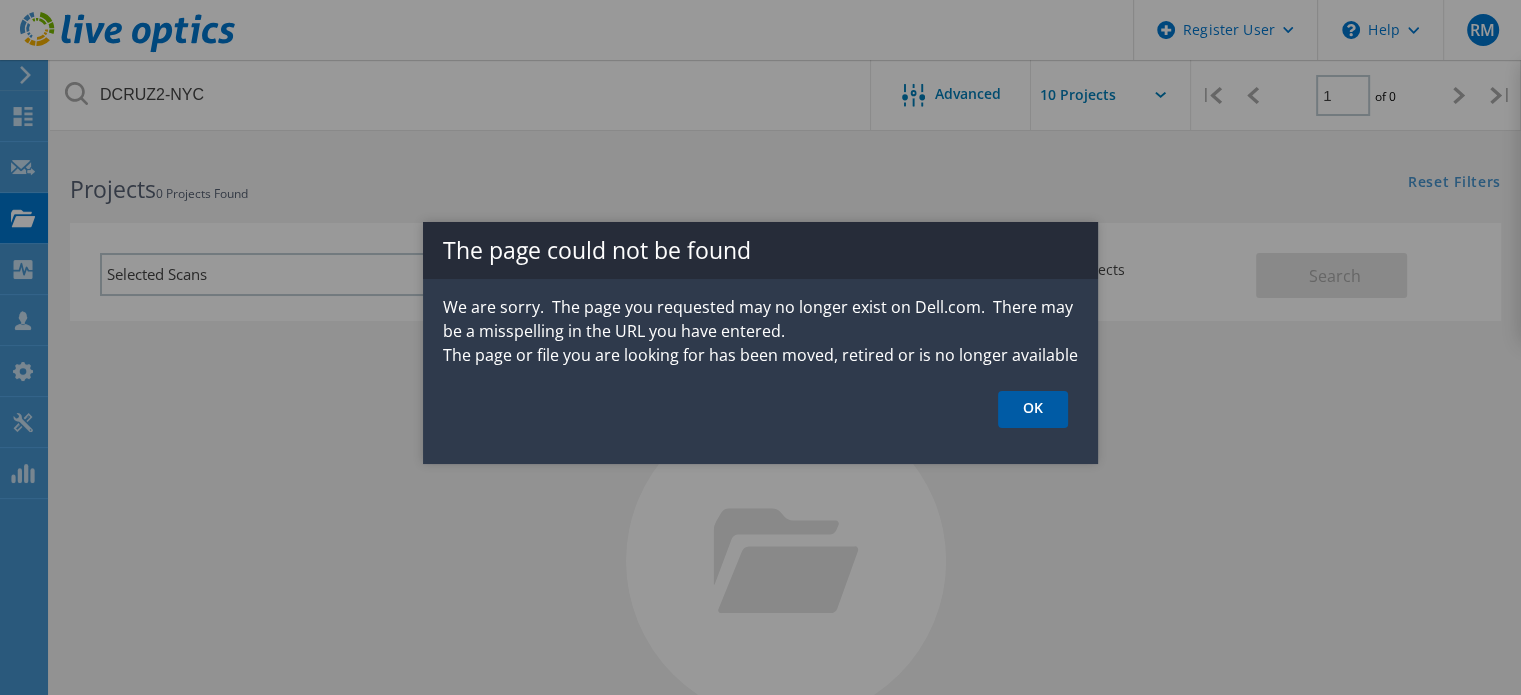 click on "OK" at bounding box center (1033, 409) 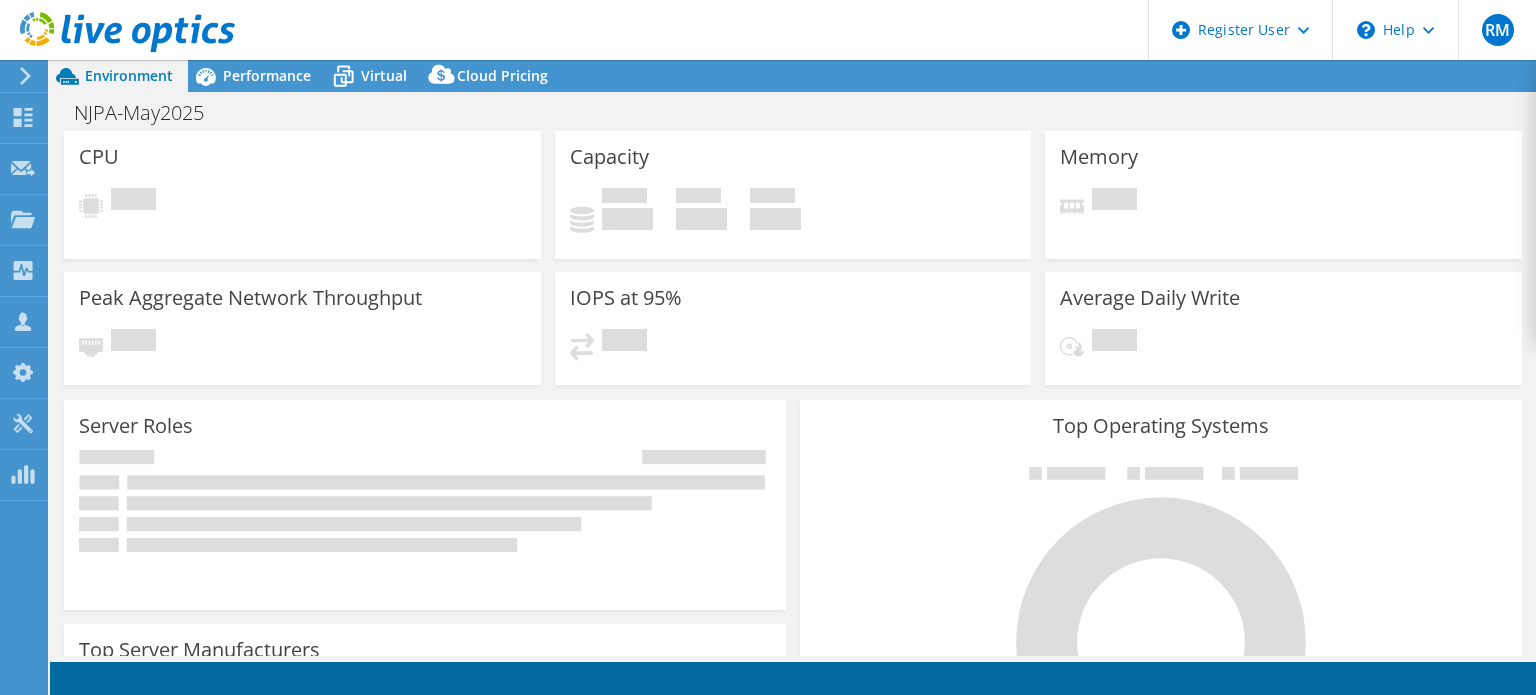 scroll, scrollTop: 0, scrollLeft: 0, axis: both 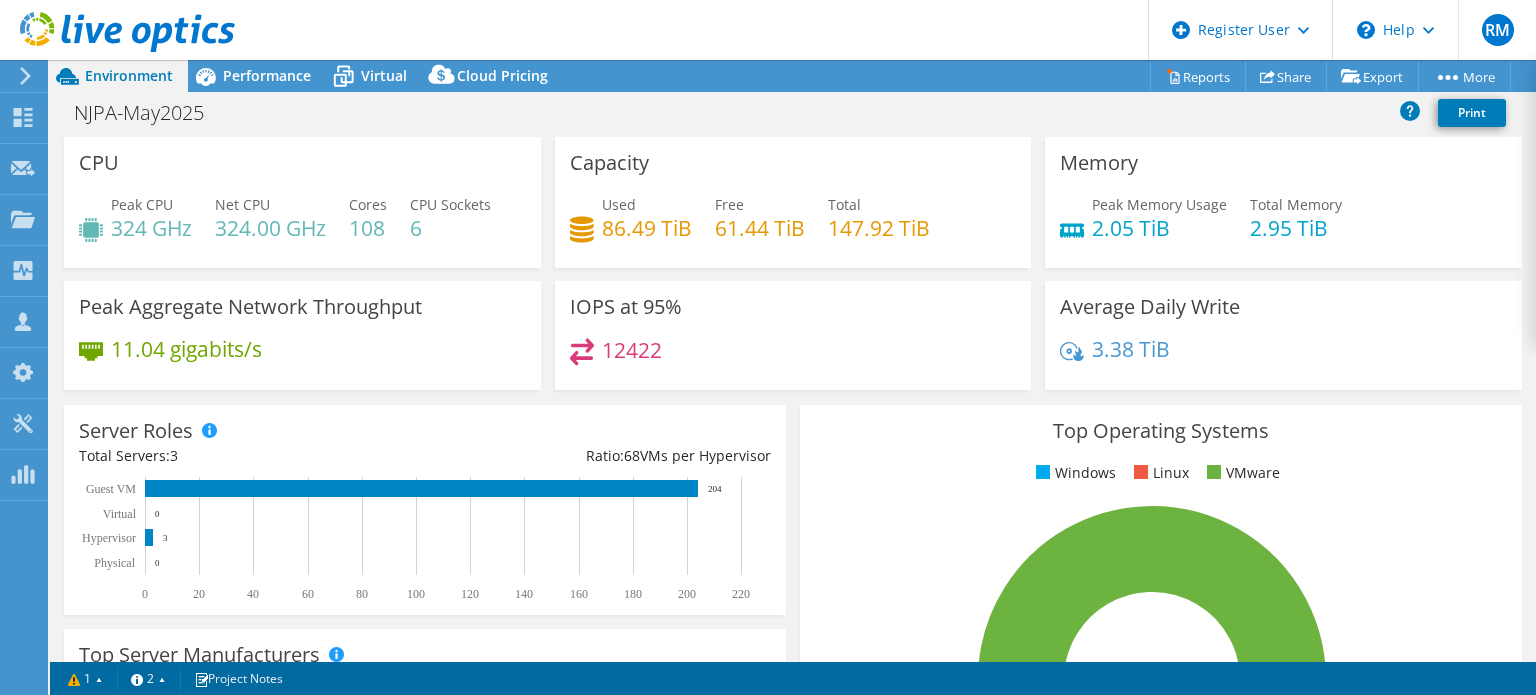 click 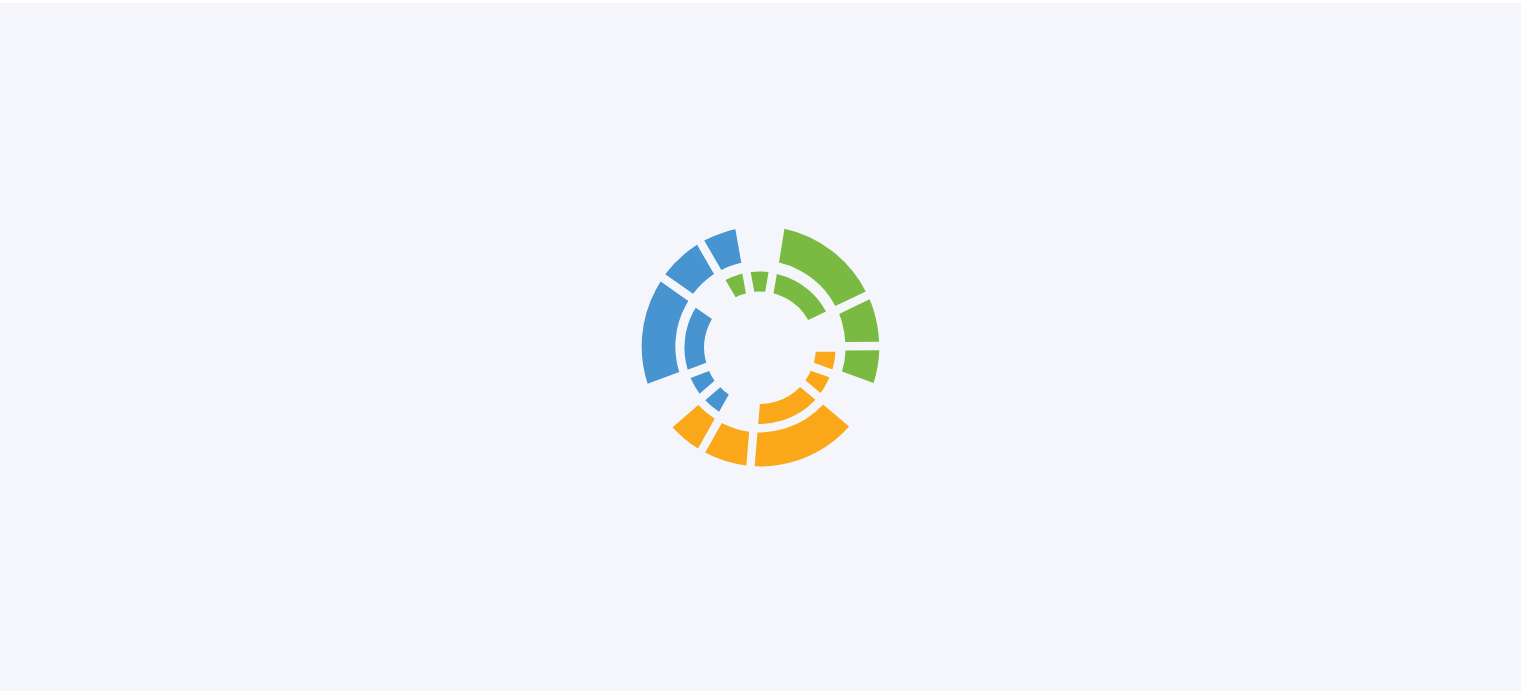 scroll, scrollTop: 0, scrollLeft: 0, axis: both 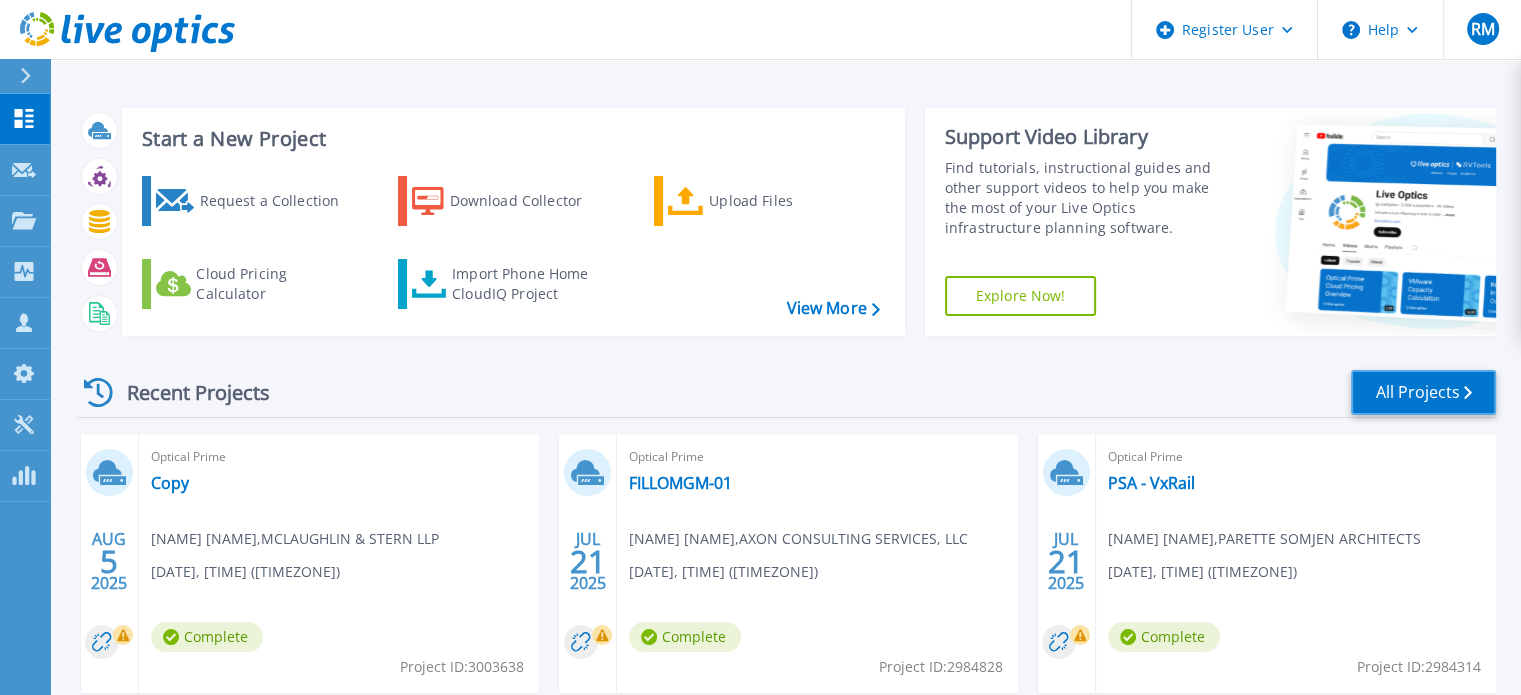 click on "All Projects" at bounding box center (1423, 392) 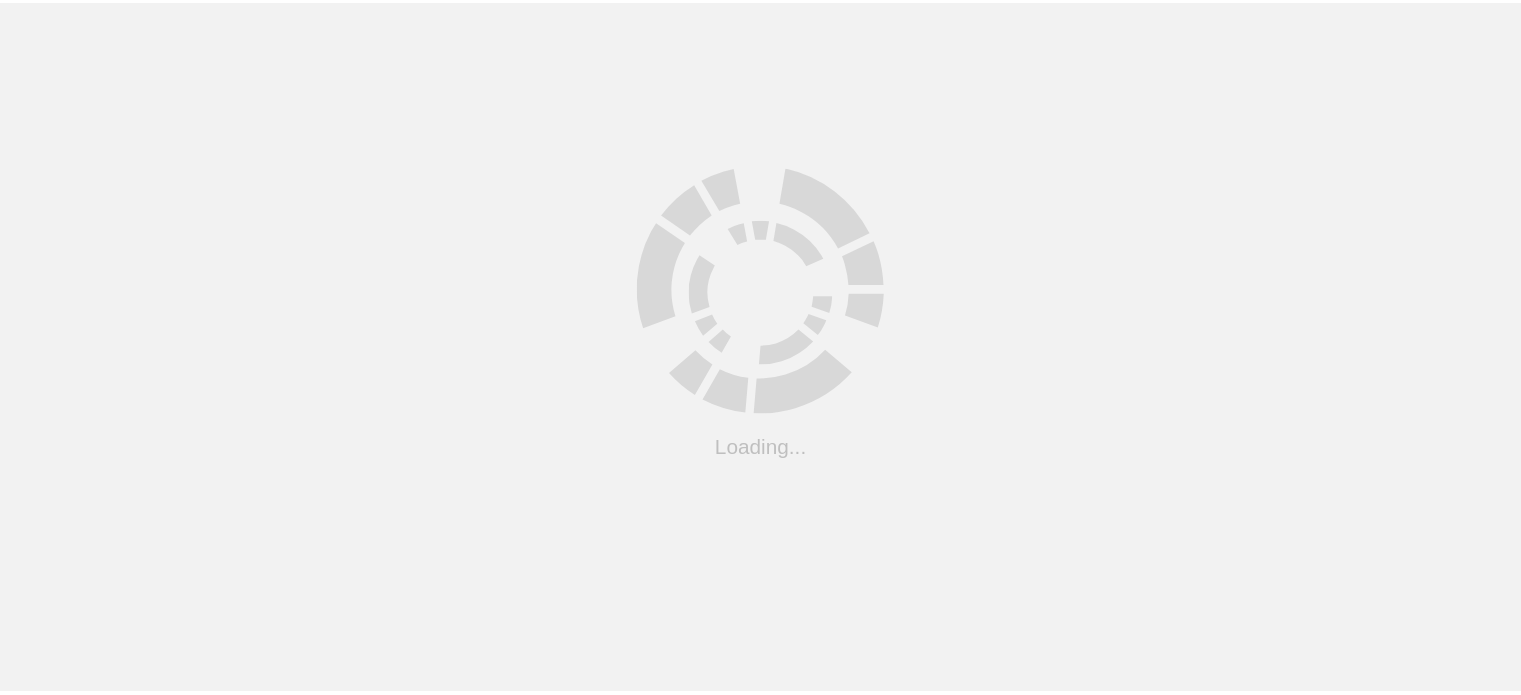 scroll, scrollTop: 0, scrollLeft: 0, axis: both 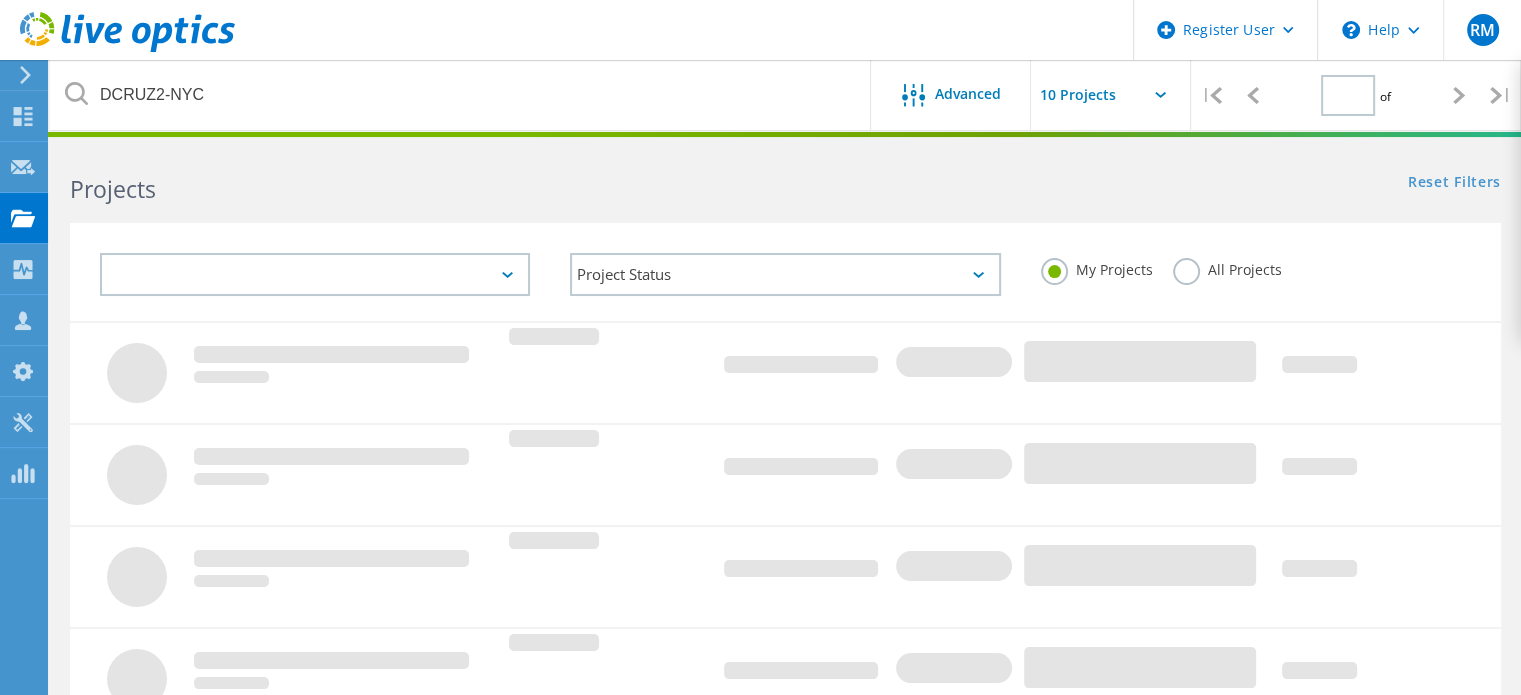 type on "1" 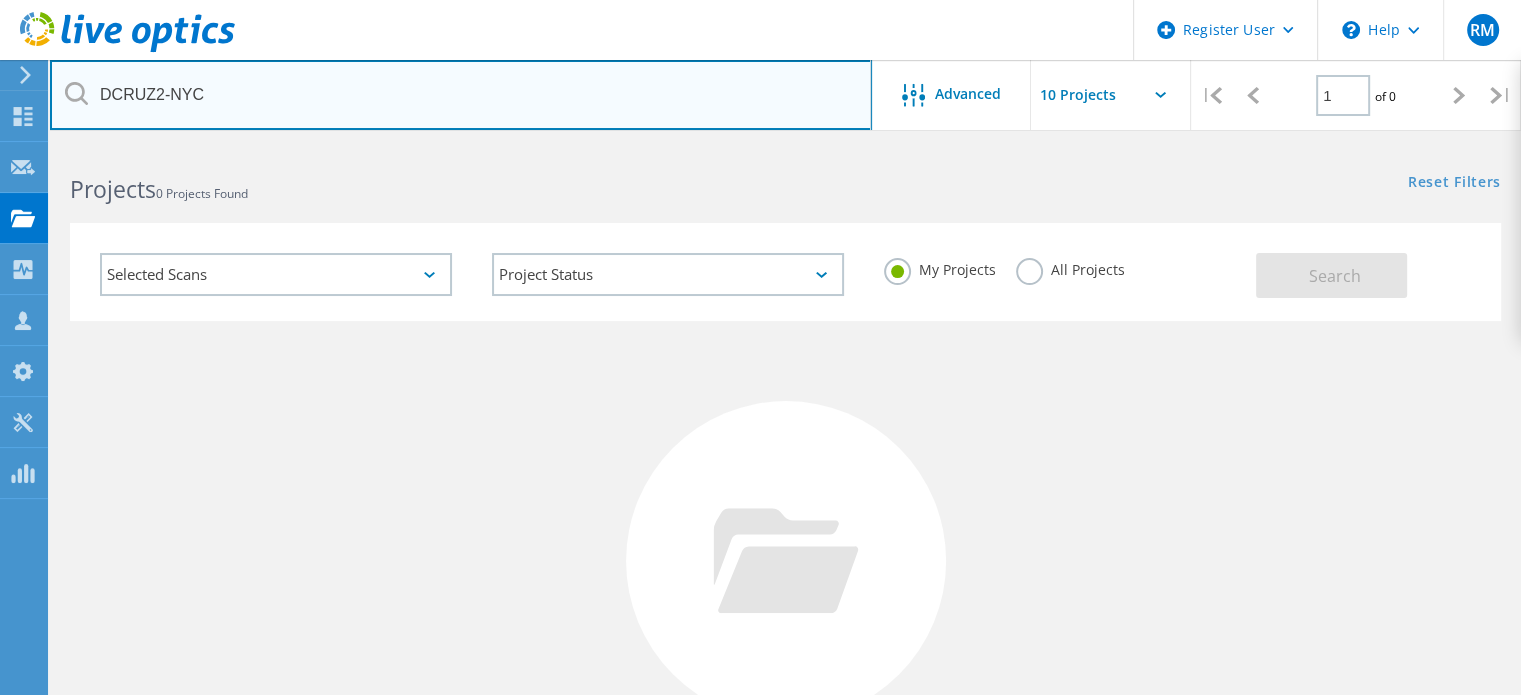 click on "DCRUZ2-NYC" at bounding box center (461, 95) 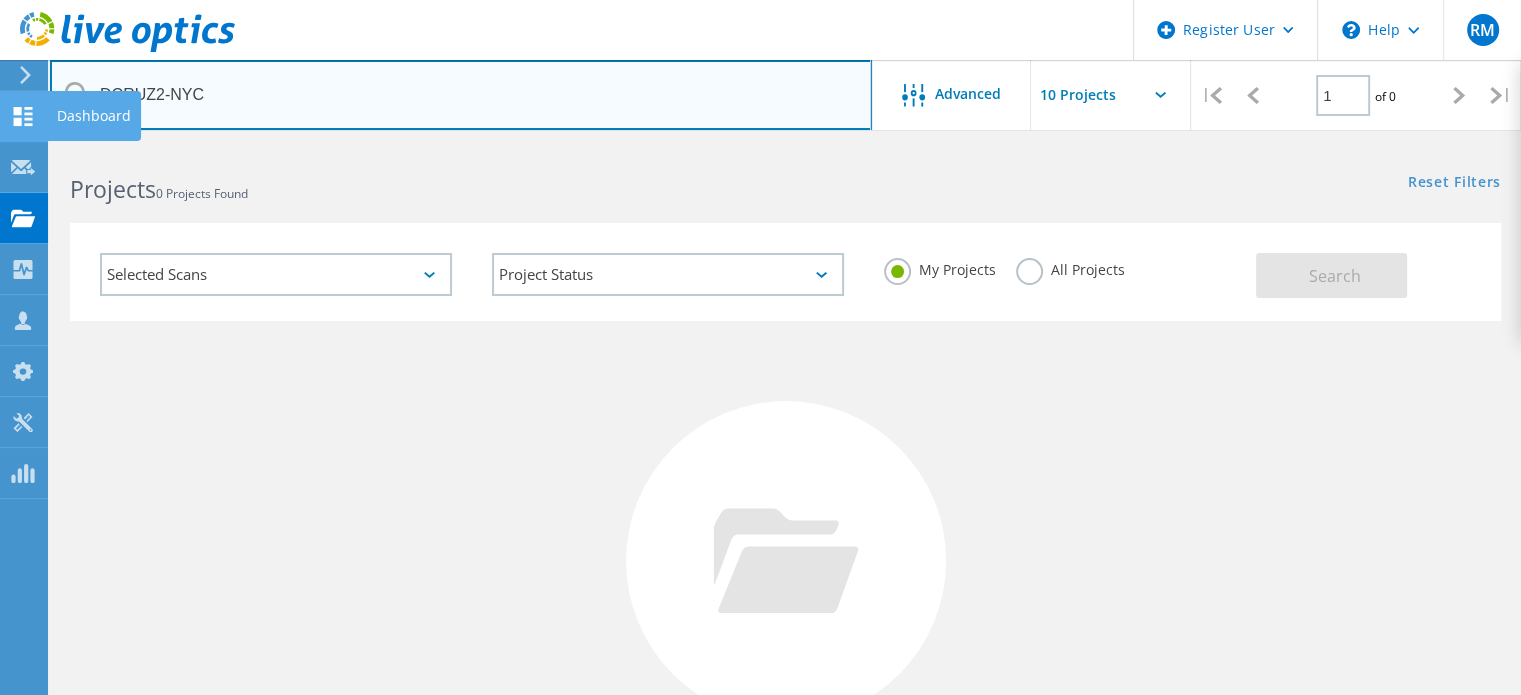 drag, startPoint x: 482, startPoint y: 108, endPoint x: 4, endPoint y: 115, distance: 478.05124 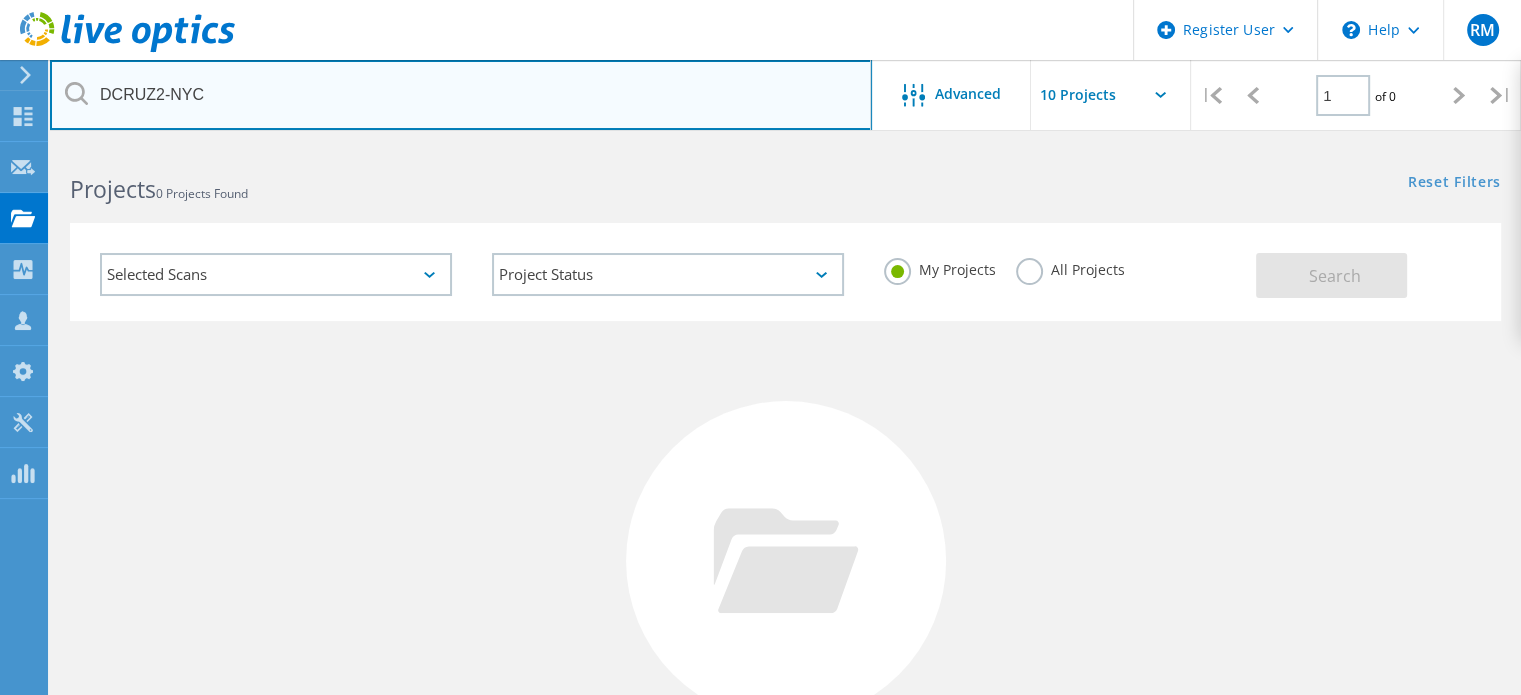 click on "DCRUZ2-NYC" at bounding box center (461, 95) 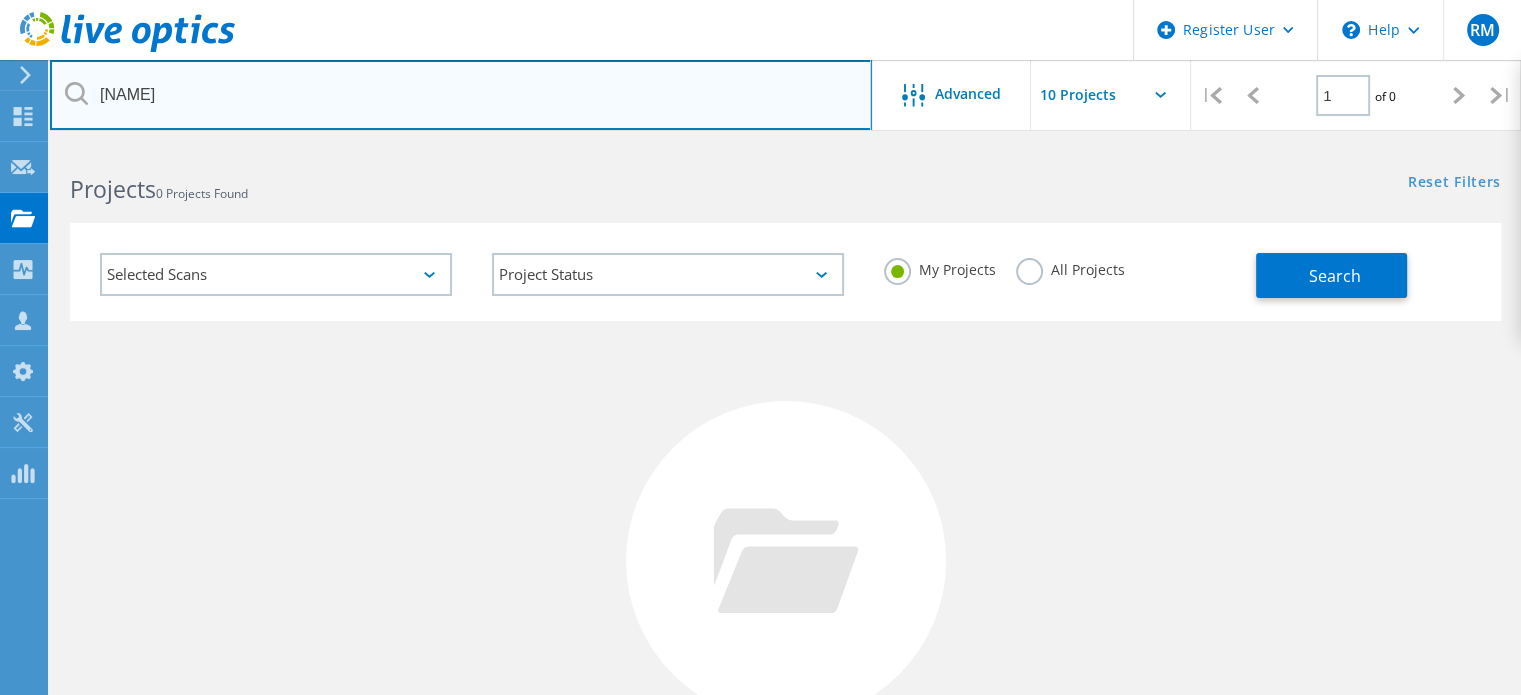 type on "mclaughlin" 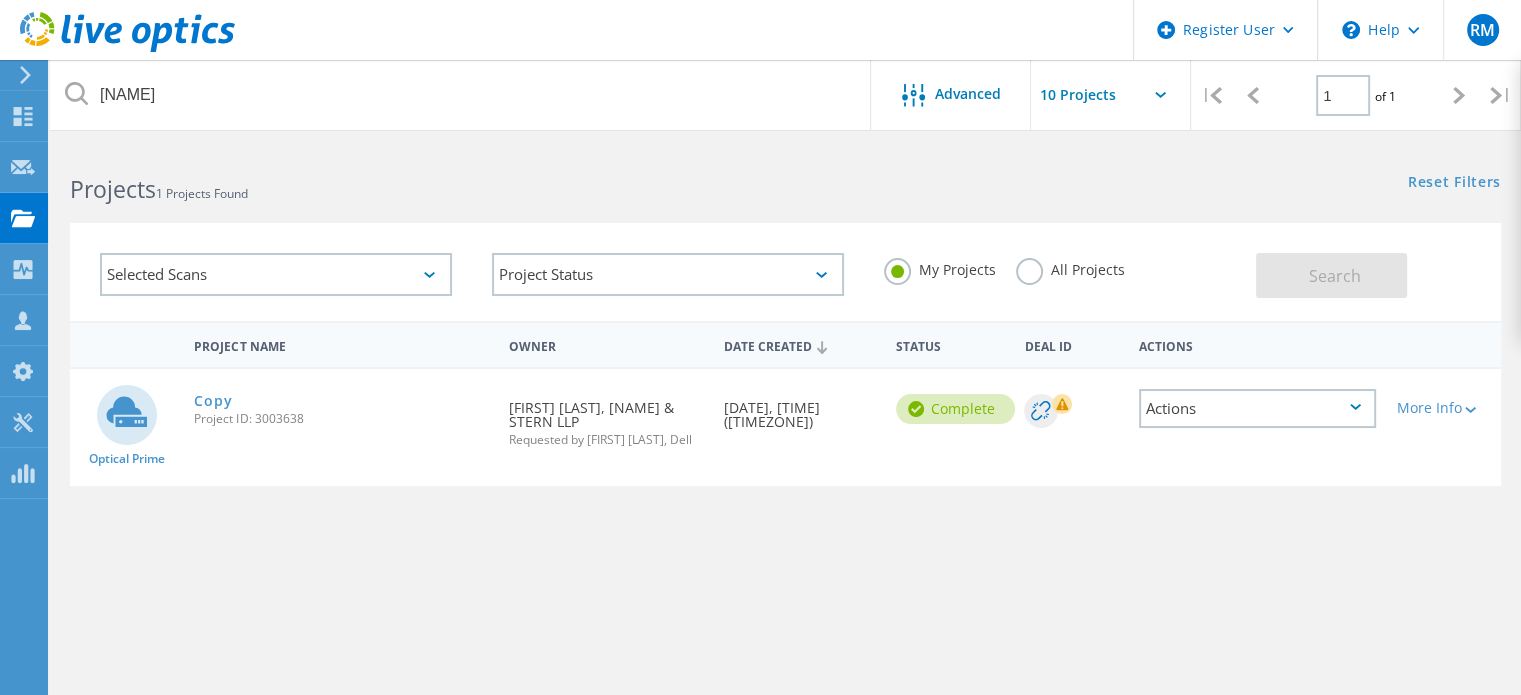 click on "Requested By  David Cruz, MCLAUGHLIN & STERN LLP  Requested by Ryann Mannan, Dell" 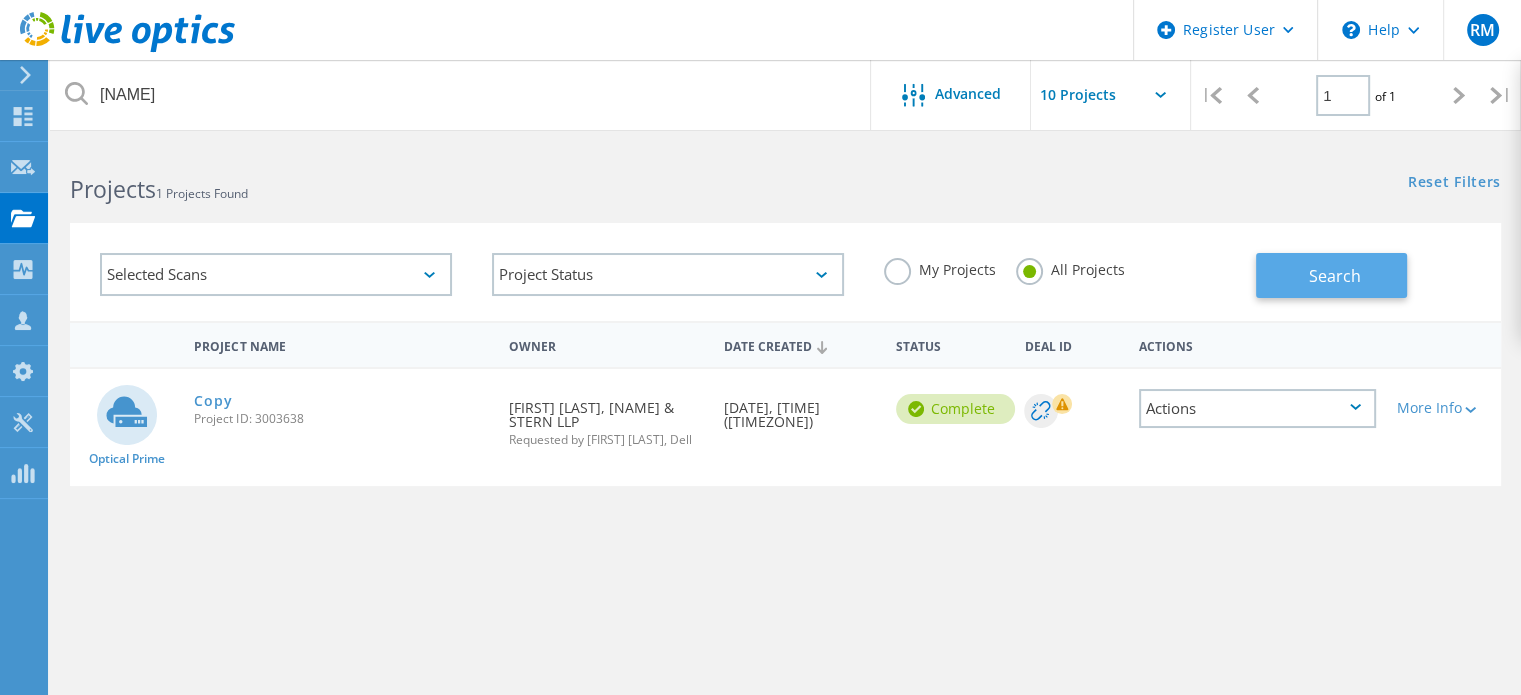 click on "Search" 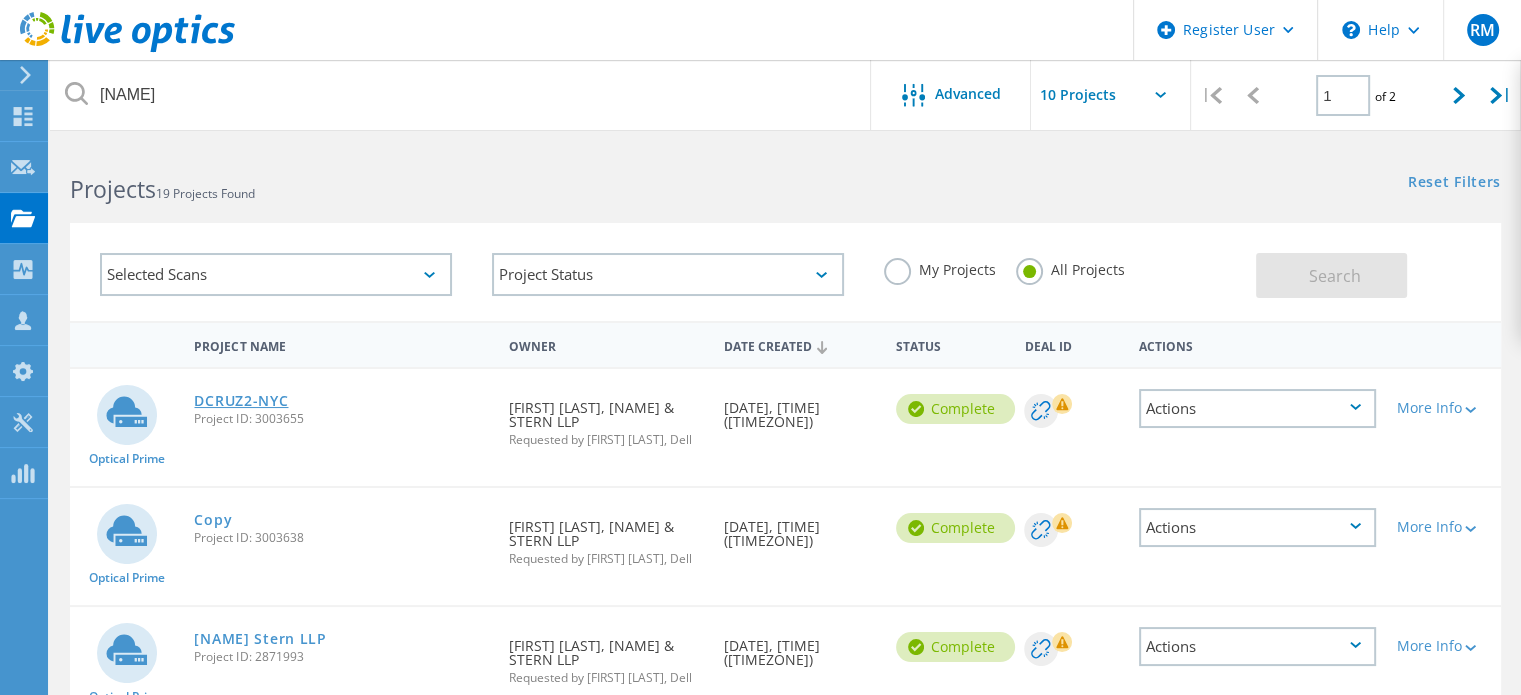 click on "DCRUZ2-NYC" 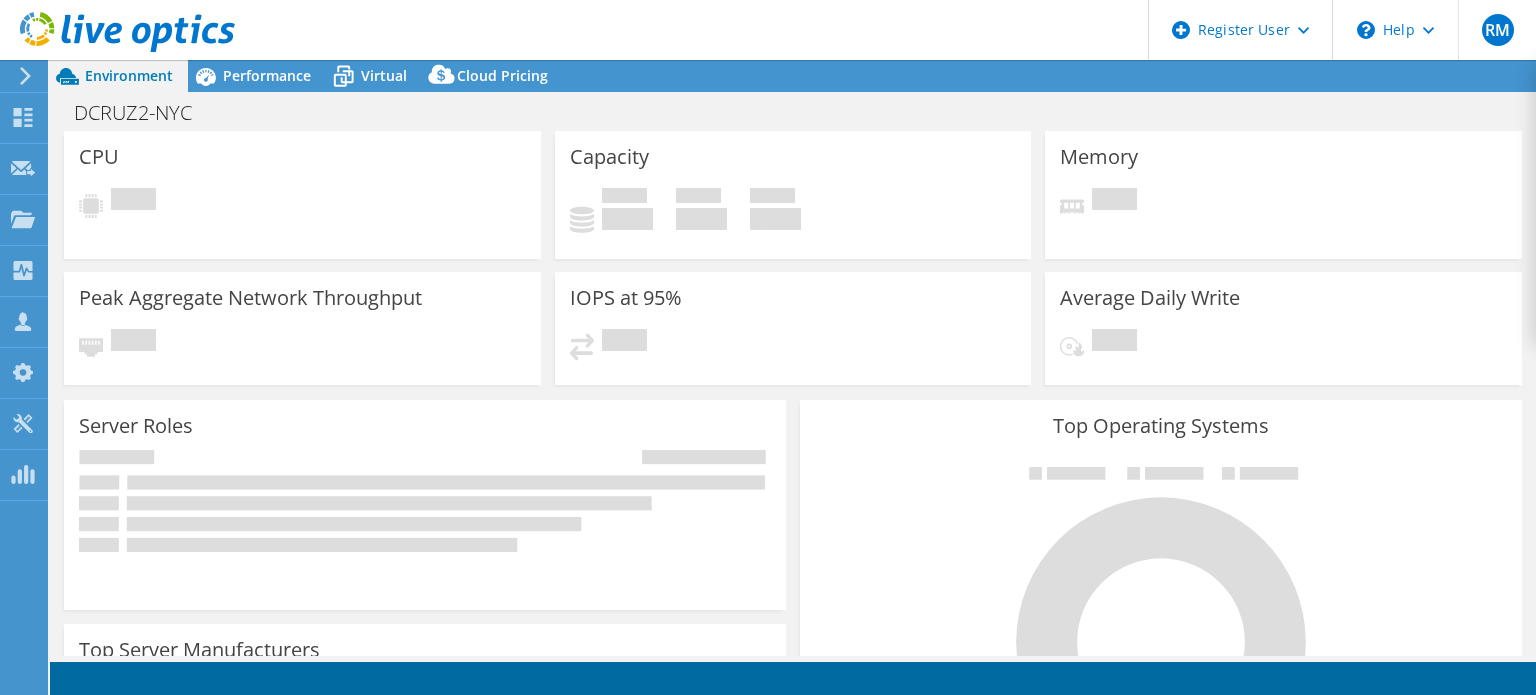 scroll, scrollTop: 0, scrollLeft: 0, axis: both 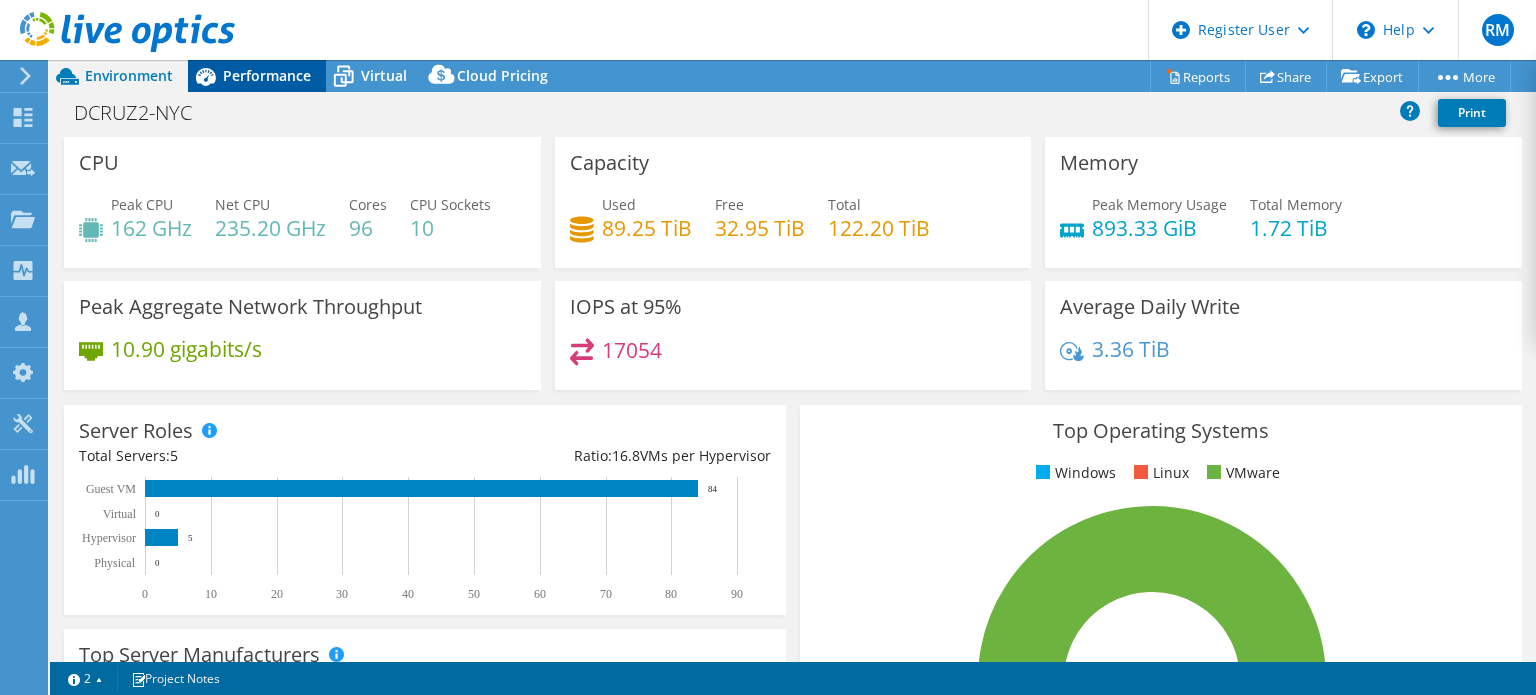 click on "Performance" at bounding box center (257, 76) 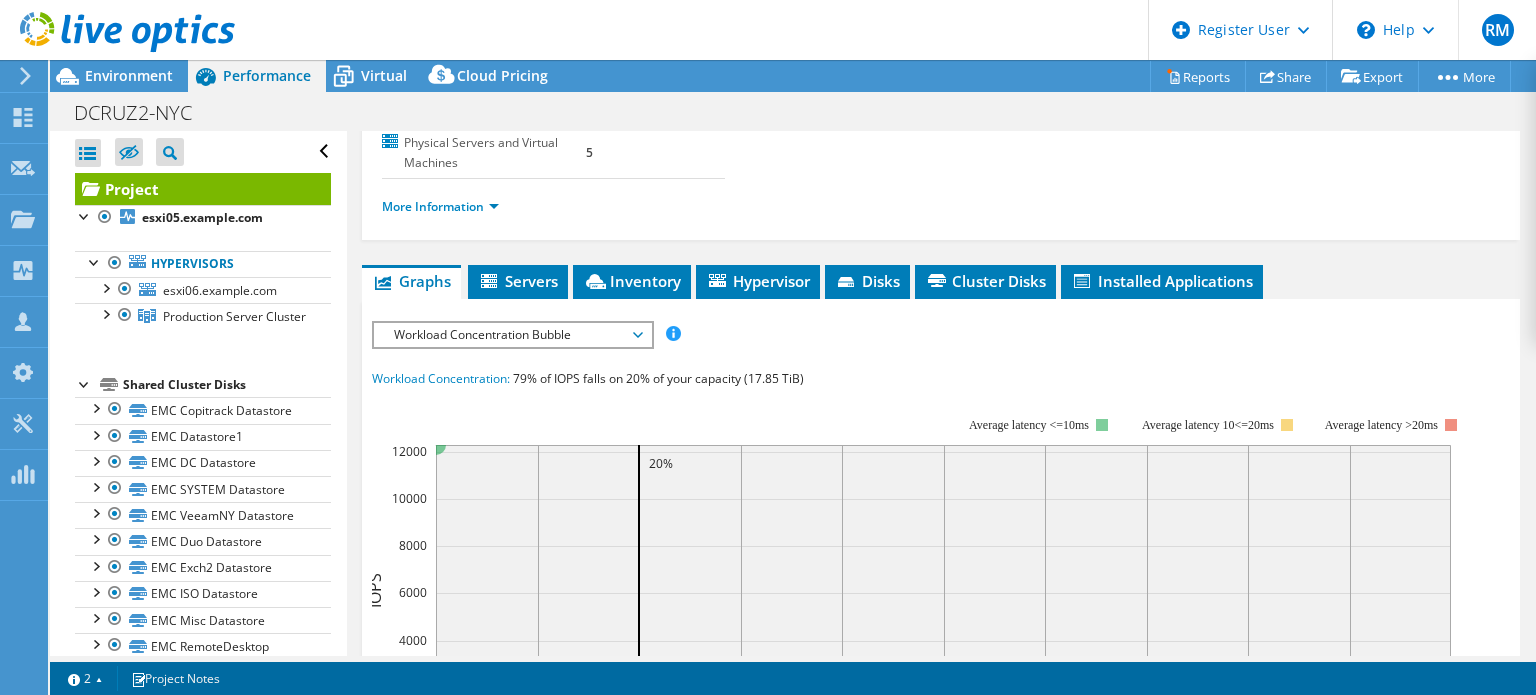 scroll, scrollTop: 311, scrollLeft: 0, axis: vertical 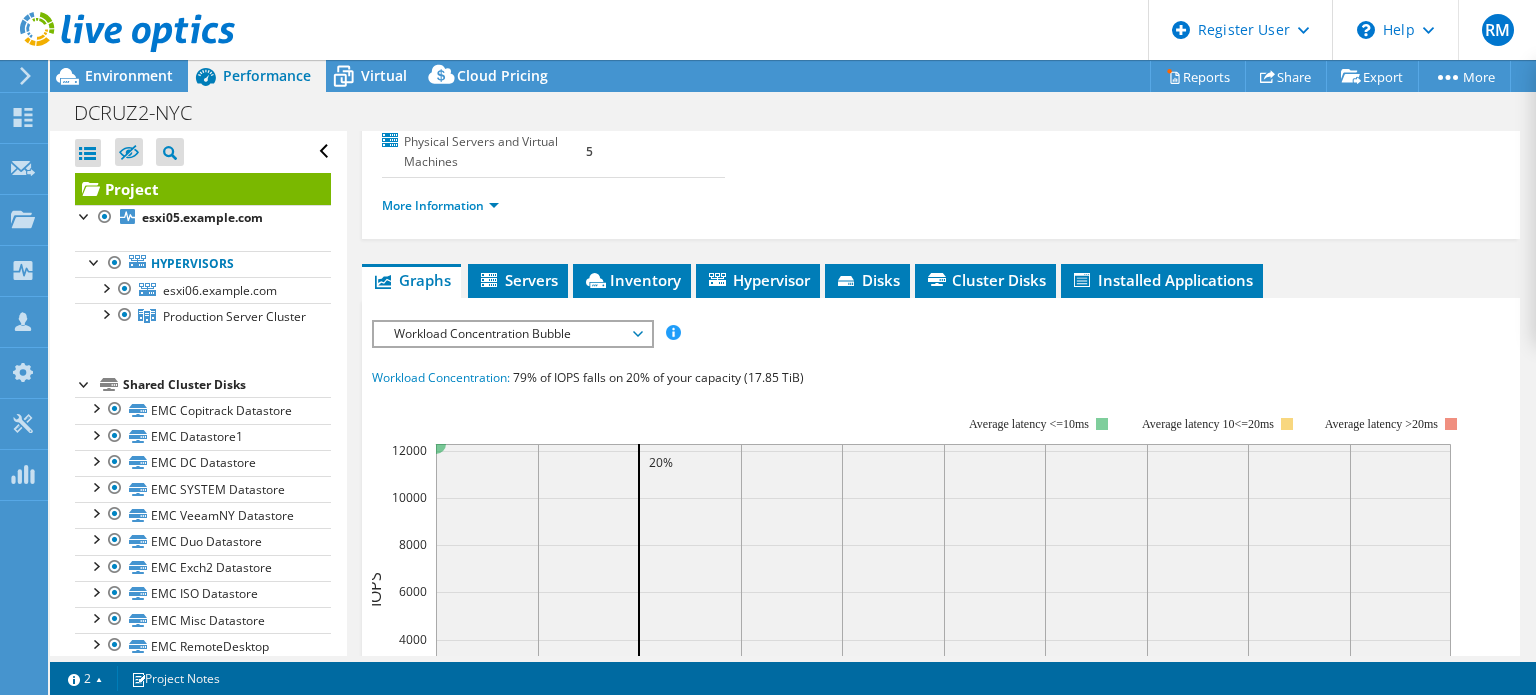 click on "Workload Concentration Bubble" at bounding box center [512, 334] 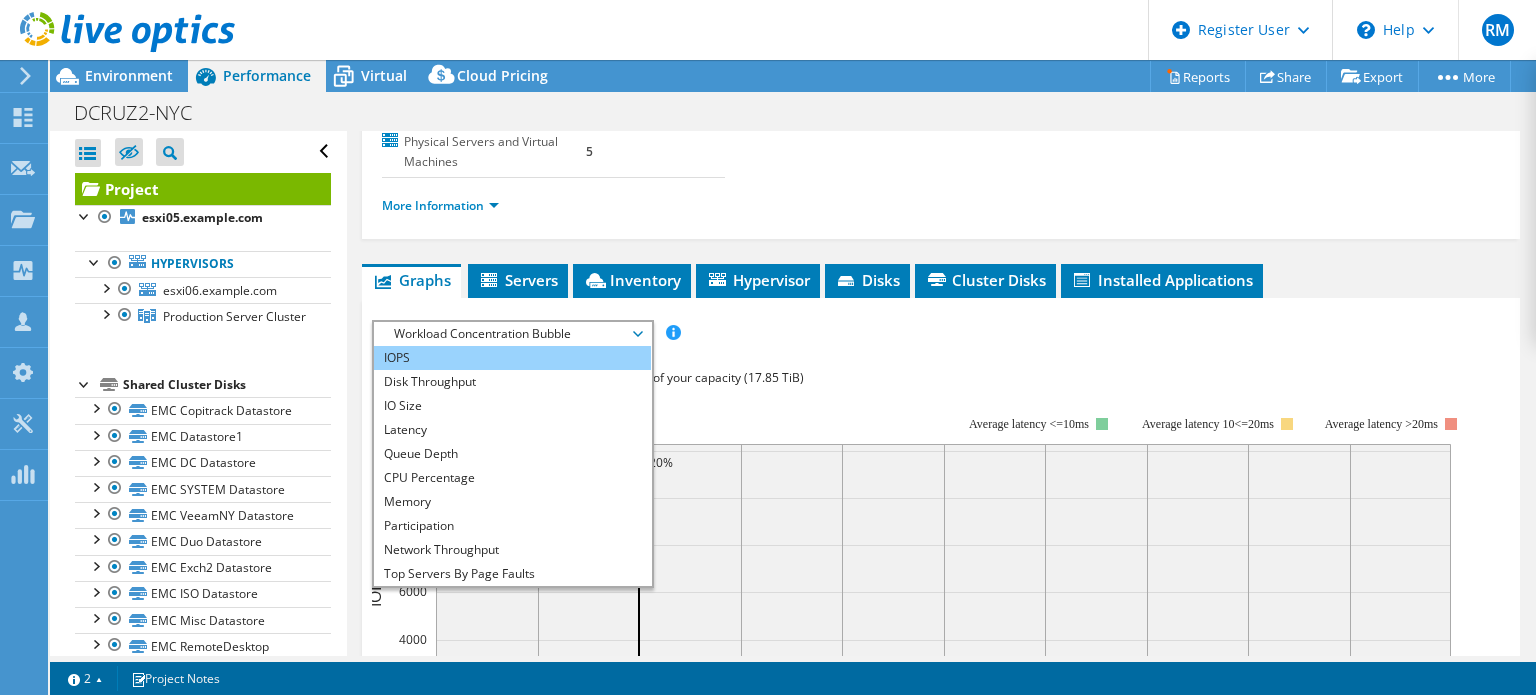 click on "IOPS" at bounding box center [512, 358] 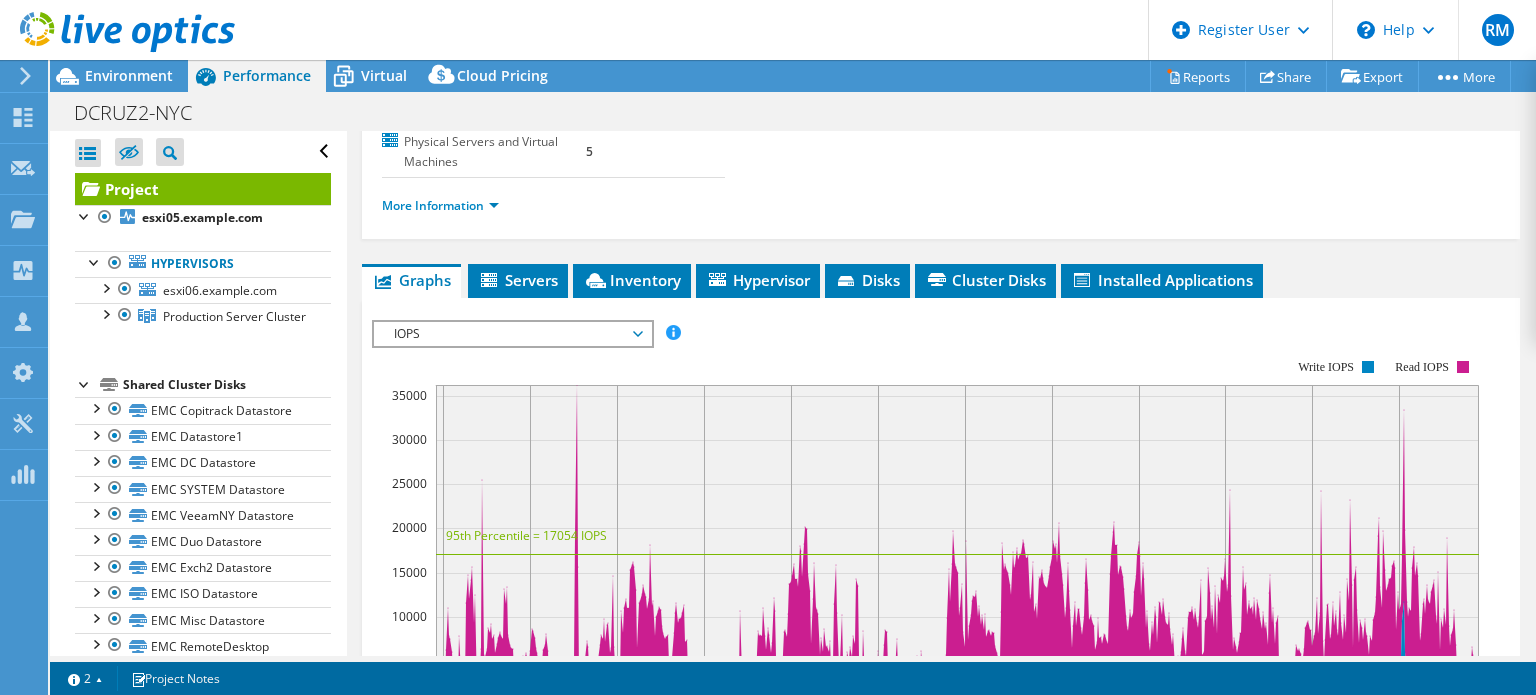 click 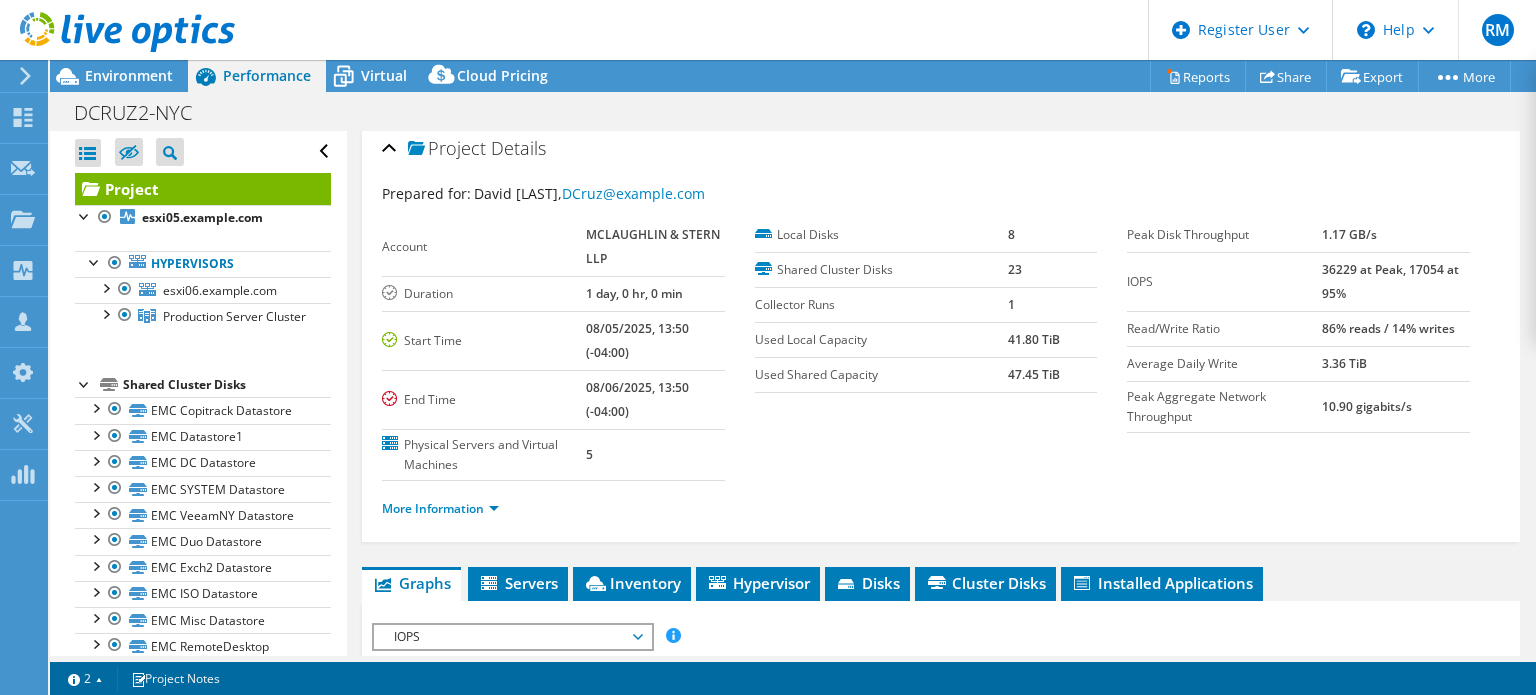 scroll, scrollTop: 84, scrollLeft: 0, axis: vertical 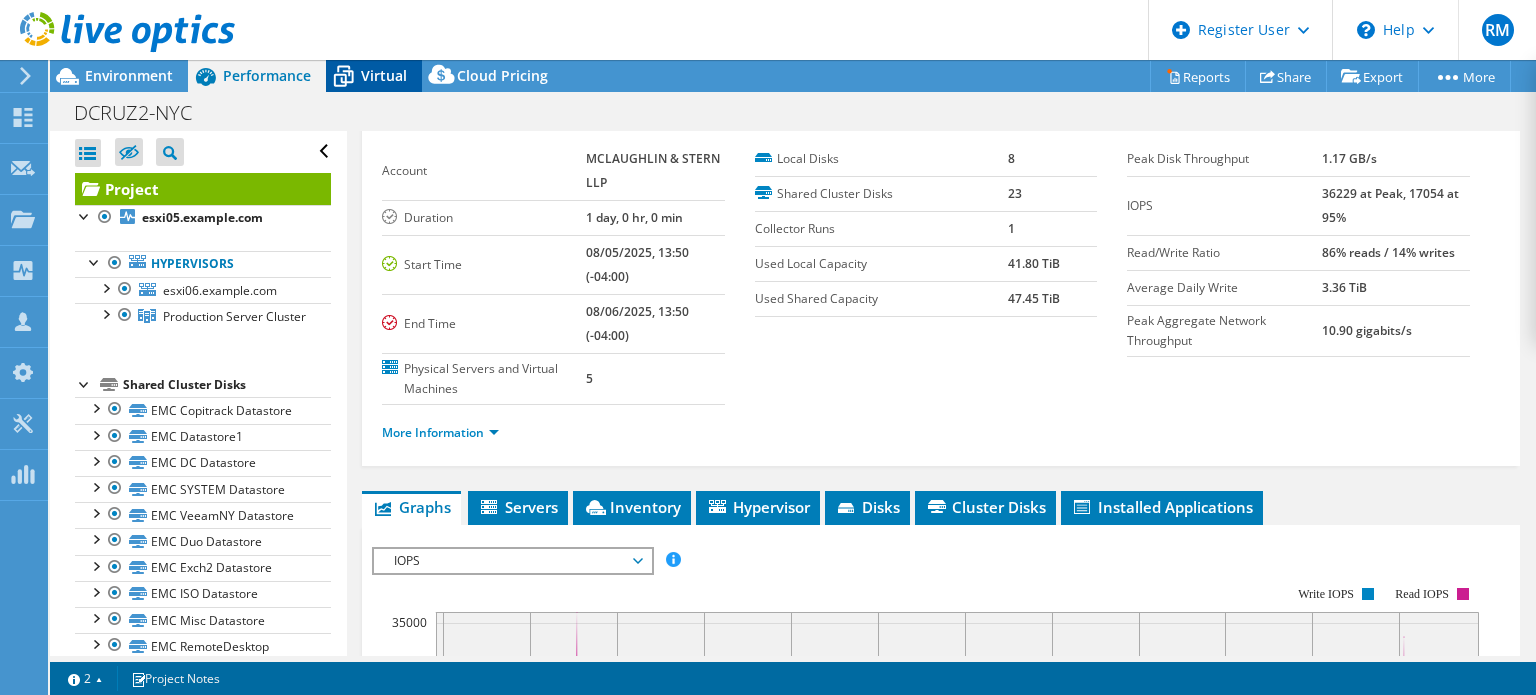 click on "Virtual" at bounding box center (384, 75) 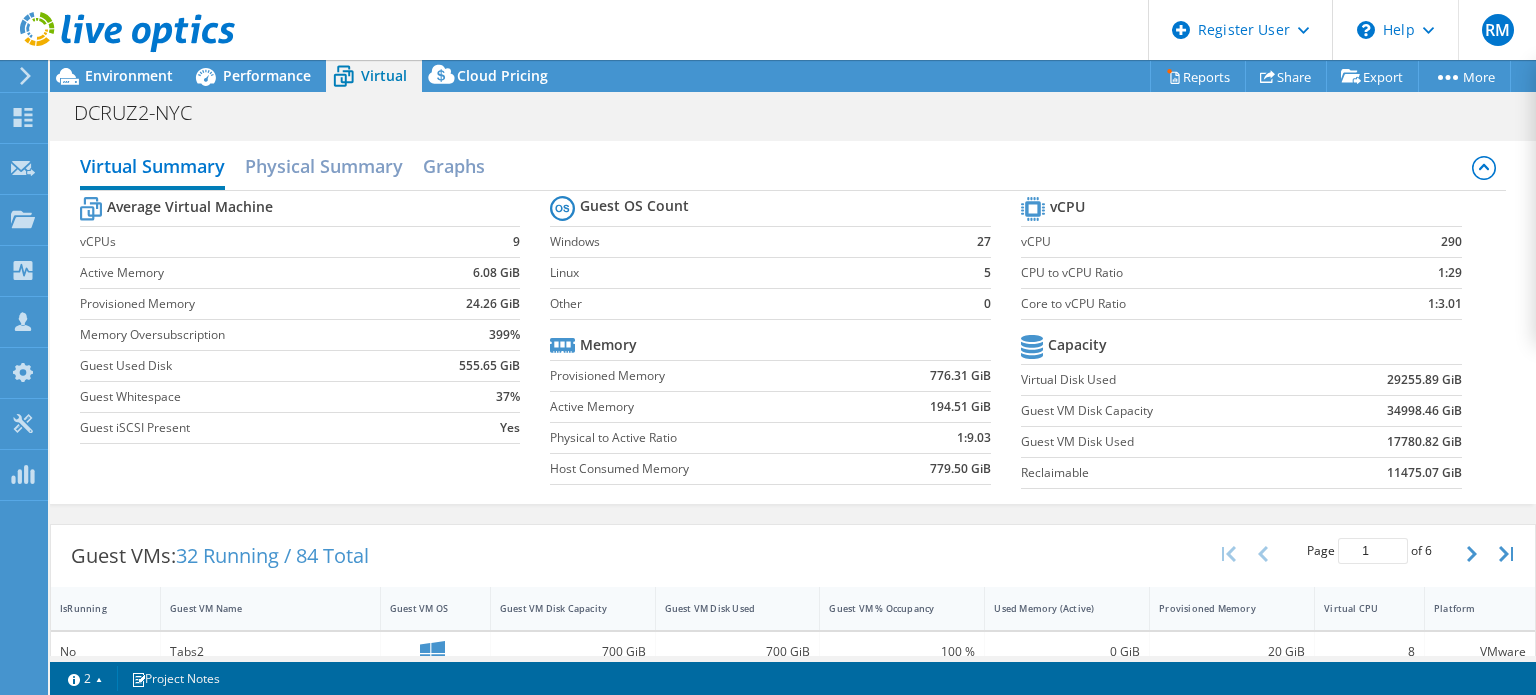 click on "Physical to Active Ratio" at bounding box center (706, 437) 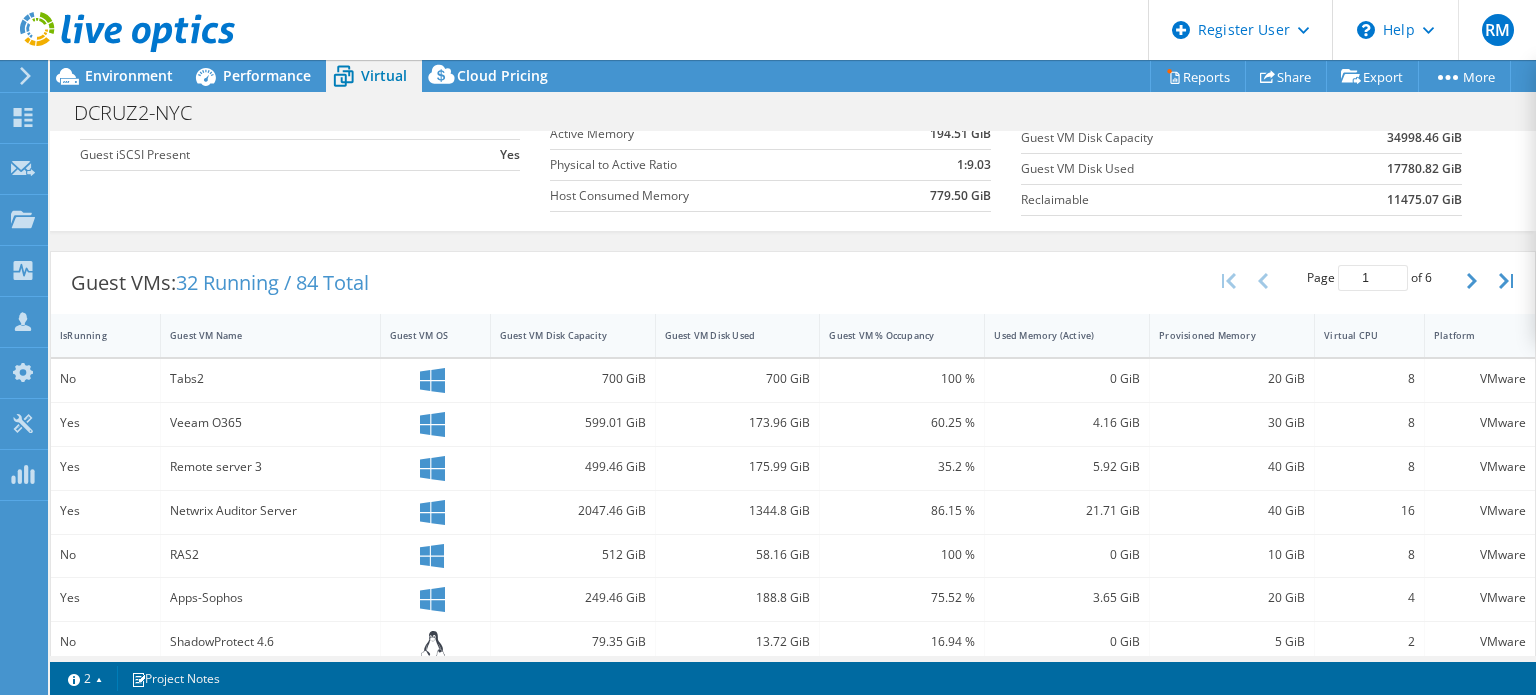 scroll, scrollTop: 276, scrollLeft: 0, axis: vertical 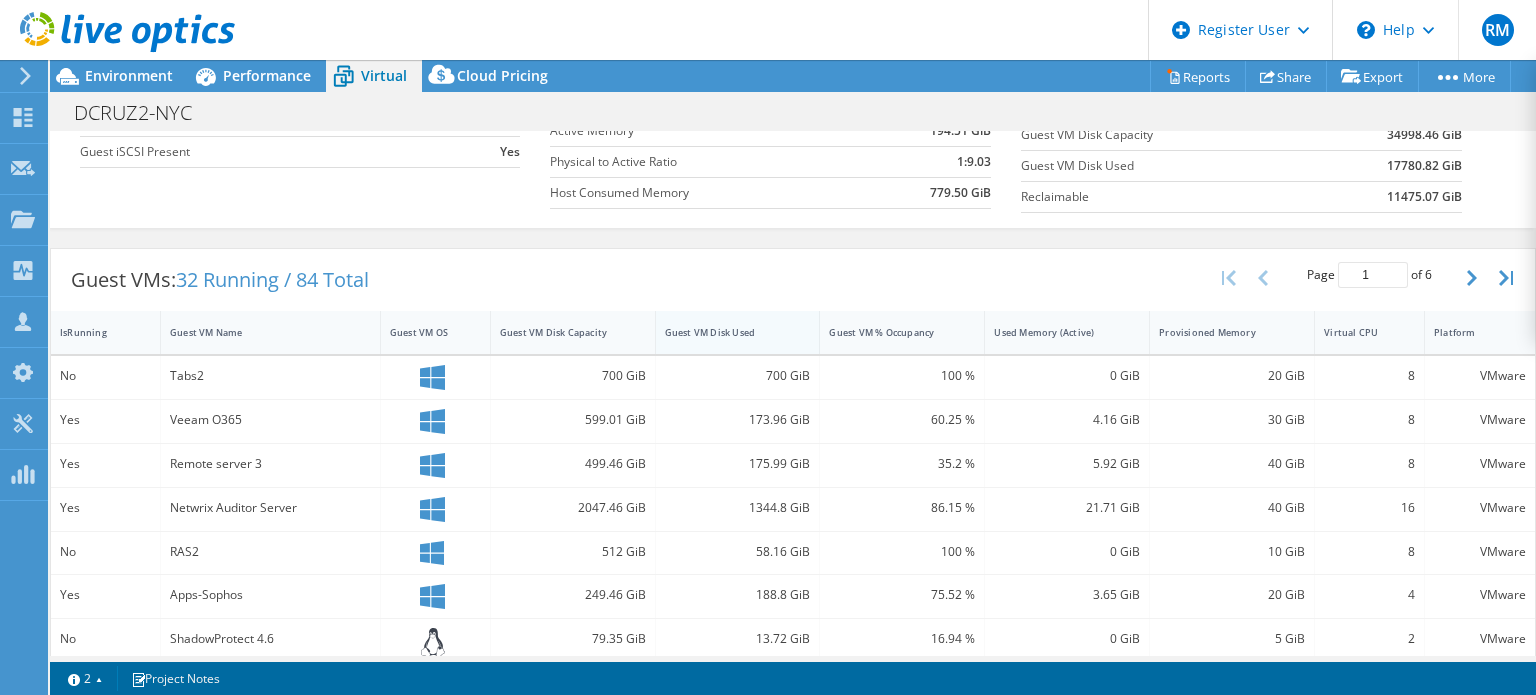 click on "Guest VM Disk Used" at bounding box center (726, 332) 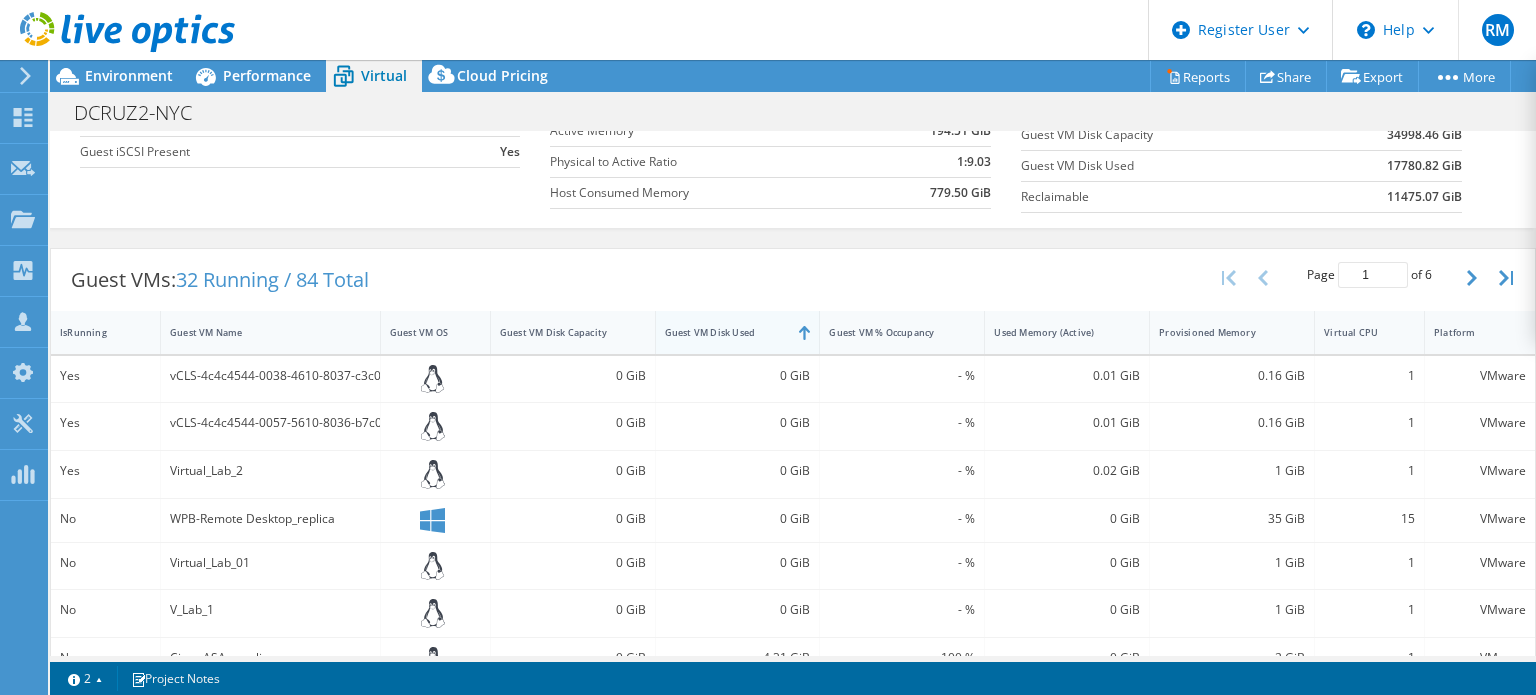 click on "Guest VM Disk Used" at bounding box center (726, 332) 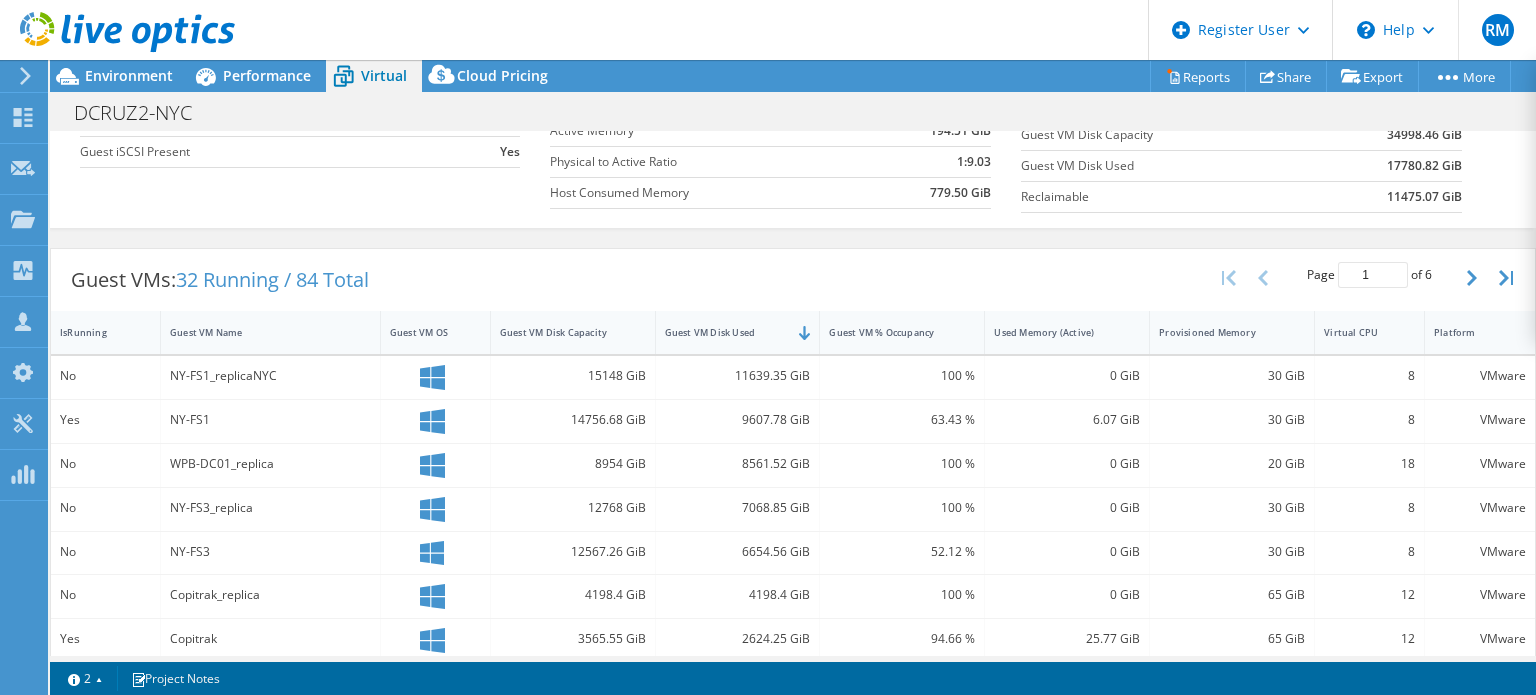 click on "Guest VMs:  32 Running / 84 Total Page   1   of   6 5 rows 10 rows 20 rows 25 rows 50 rows 100 rows" at bounding box center (793, 280) 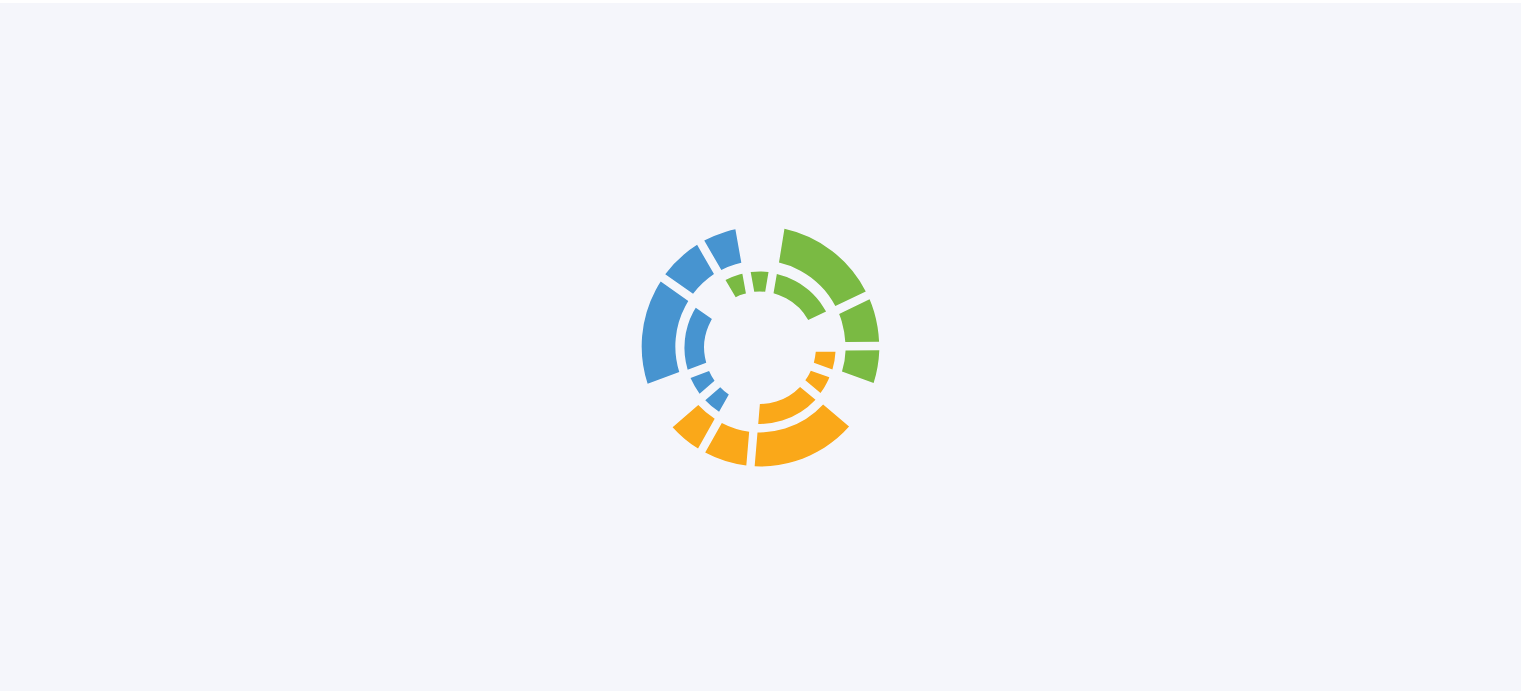 scroll, scrollTop: 0, scrollLeft: 0, axis: both 